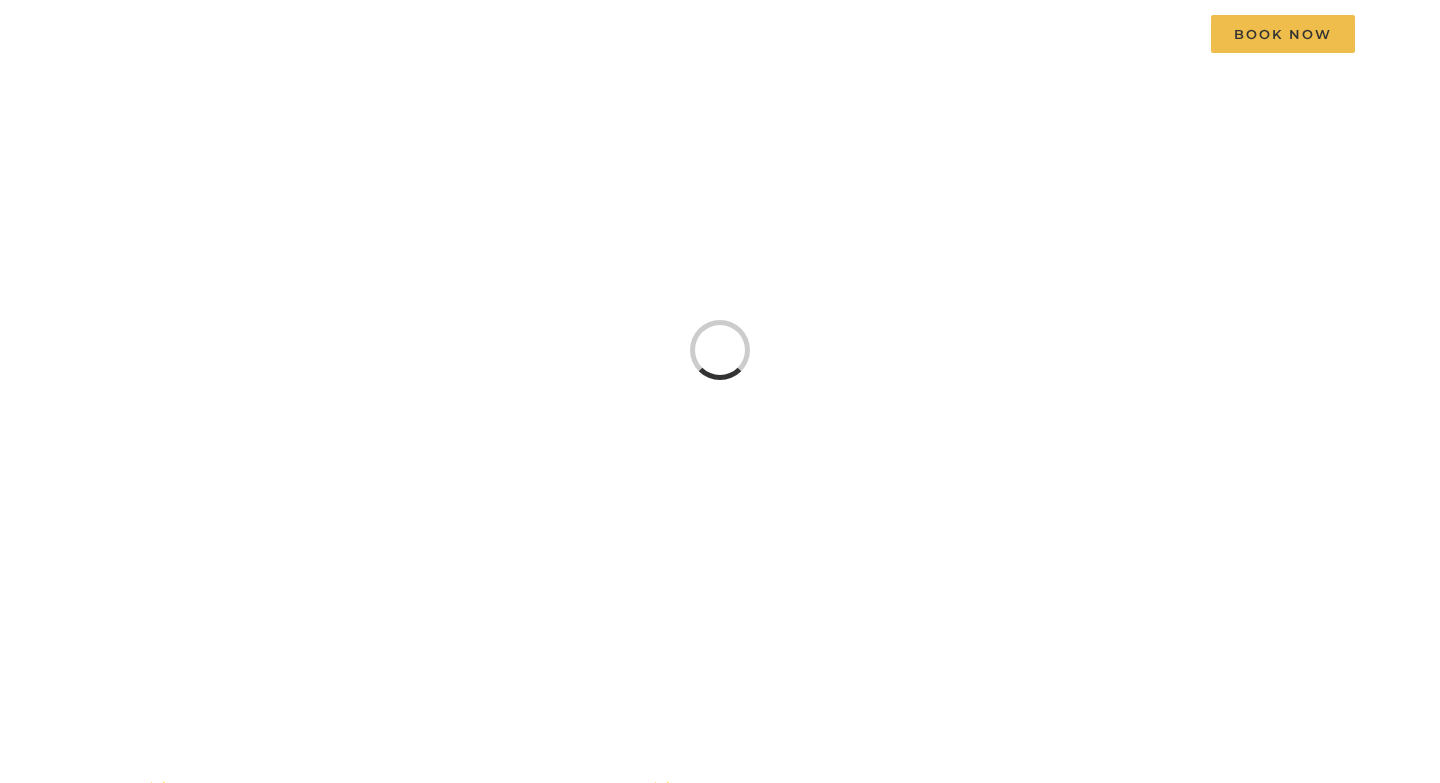 scroll, scrollTop: 0, scrollLeft: 0, axis: both 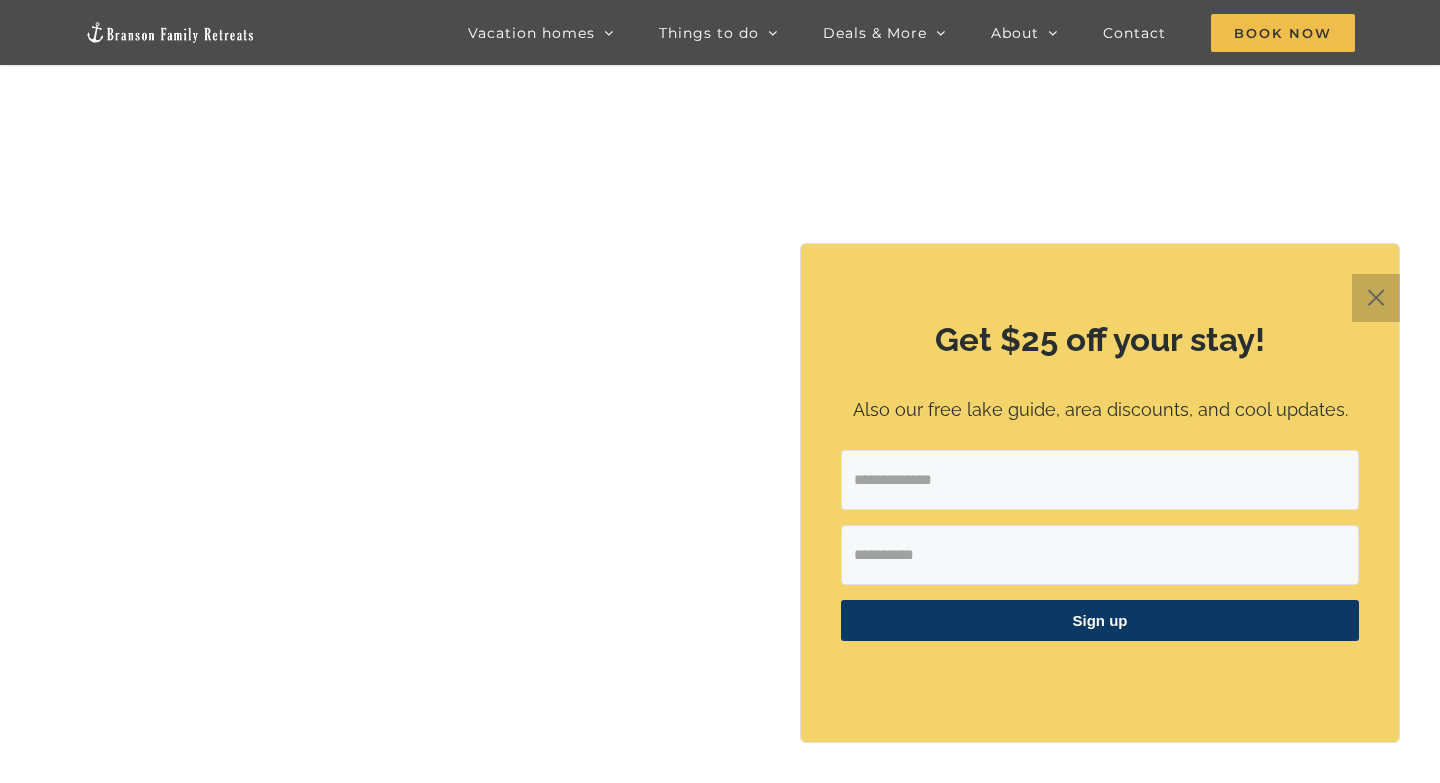 click on "✕" at bounding box center (1376, 298) 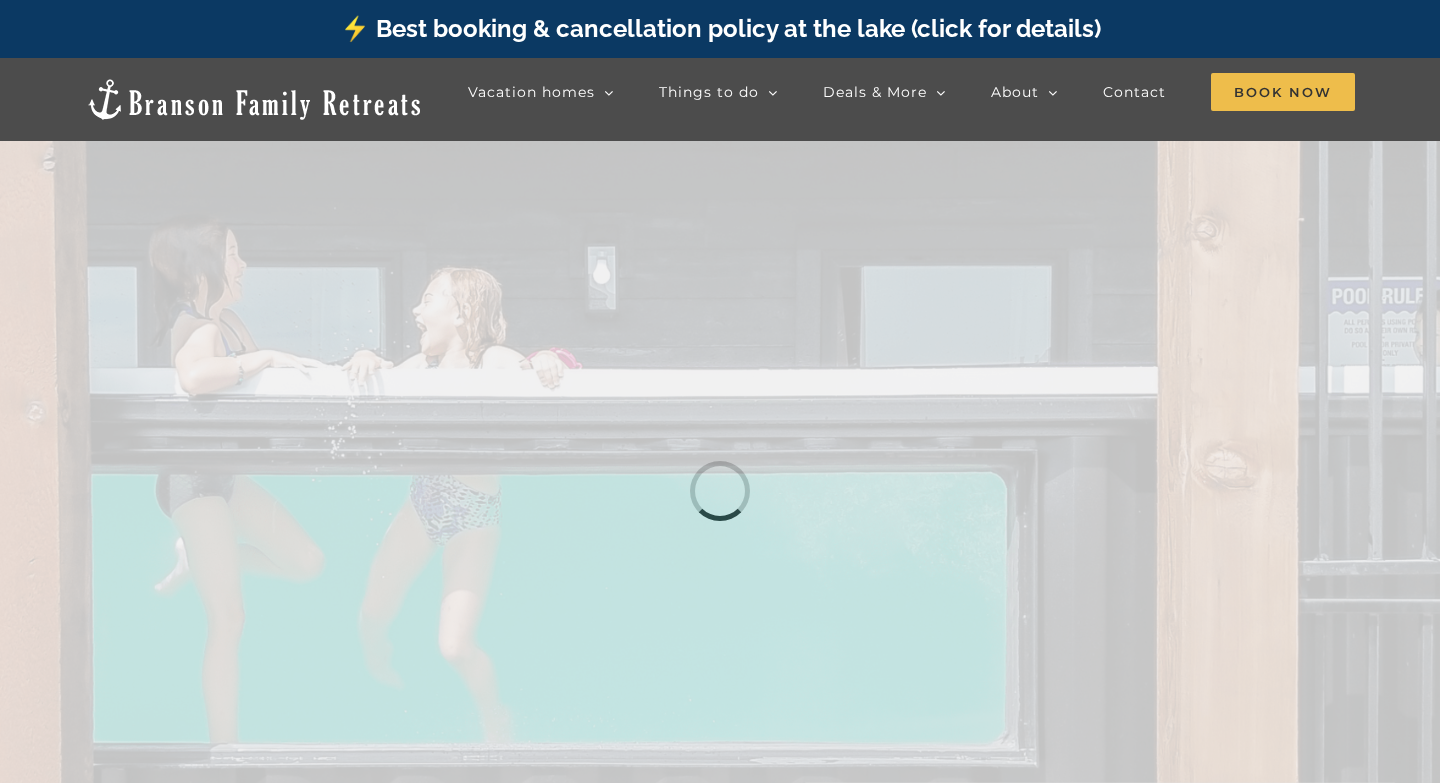 scroll, scrollTop: 0, scrollLeft: 0, axis: both 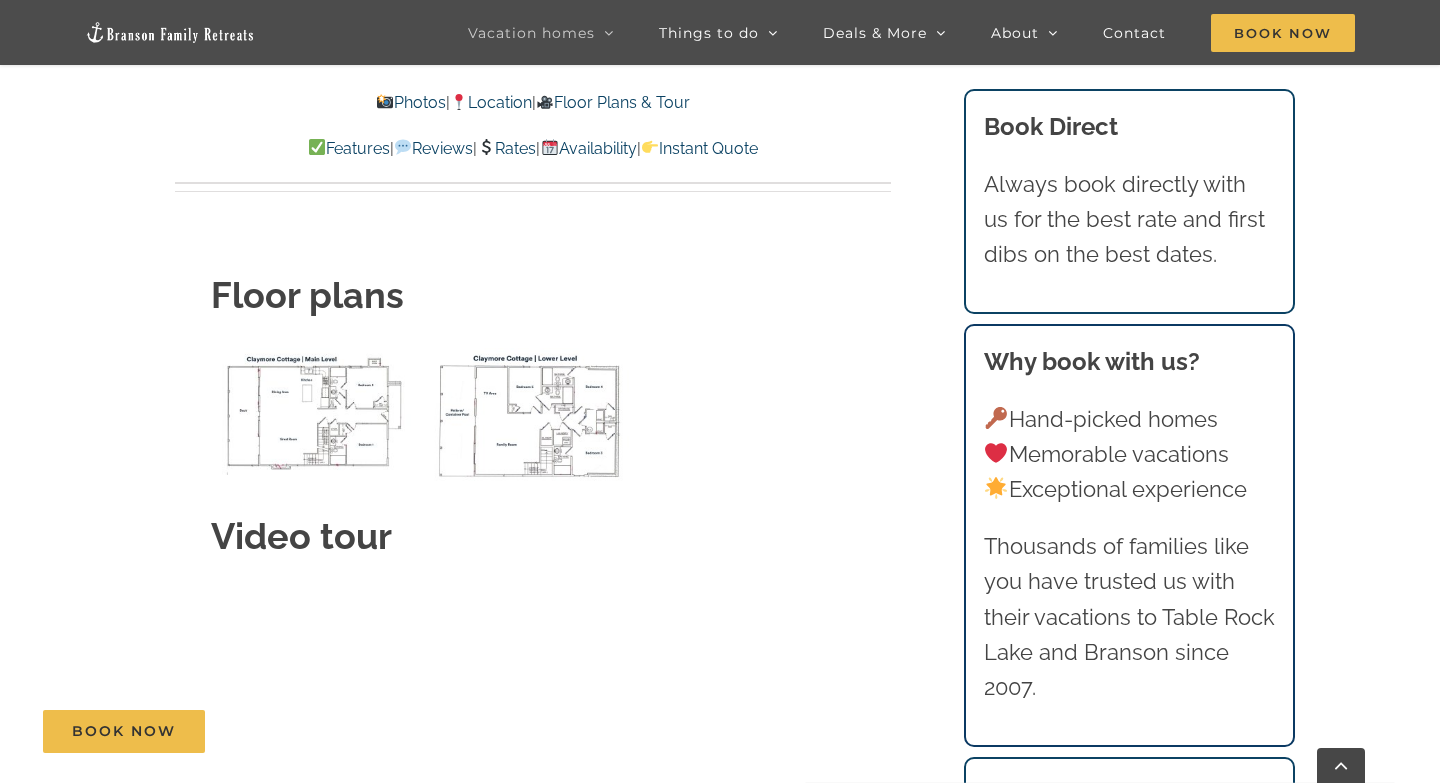 click at bounding box center [315, 411] 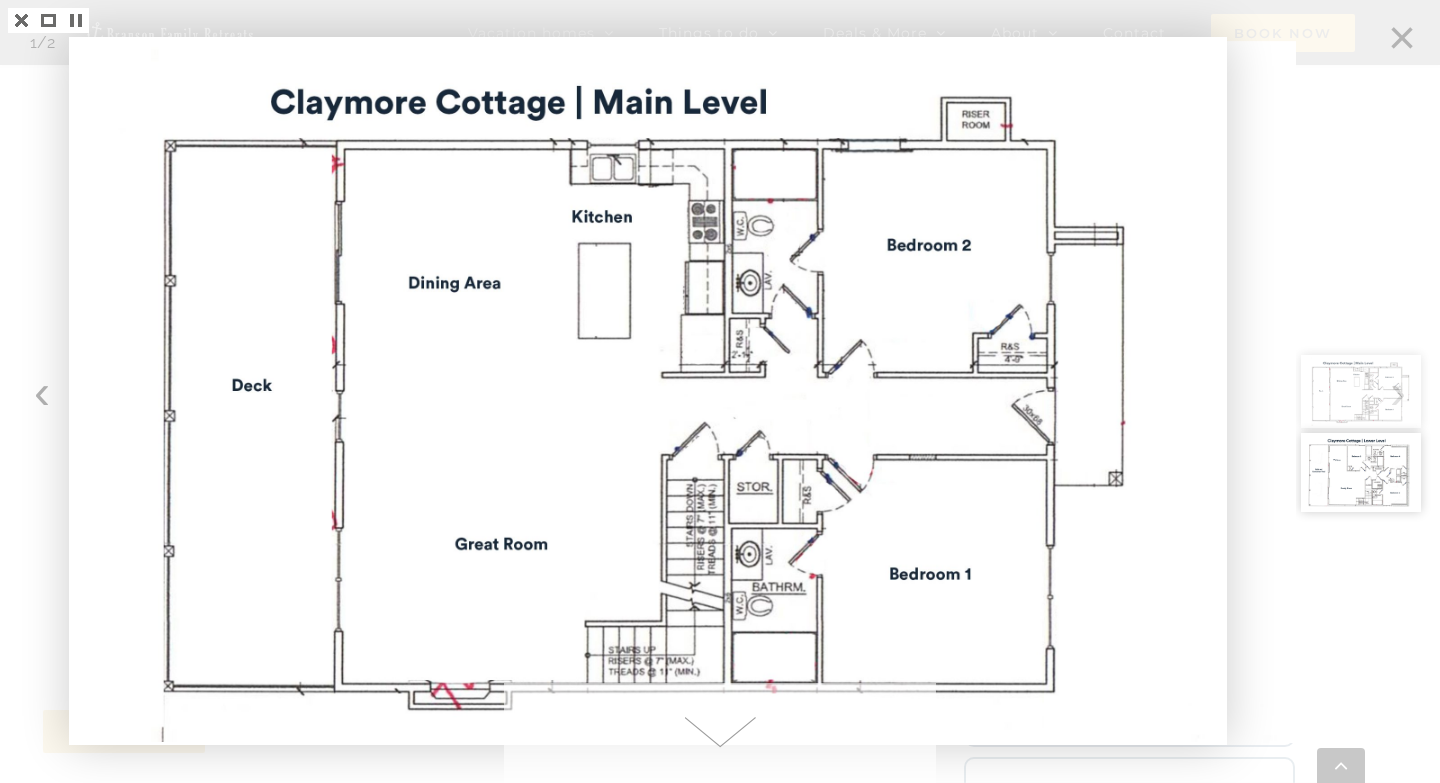 click at bounding box center [1368, 391] 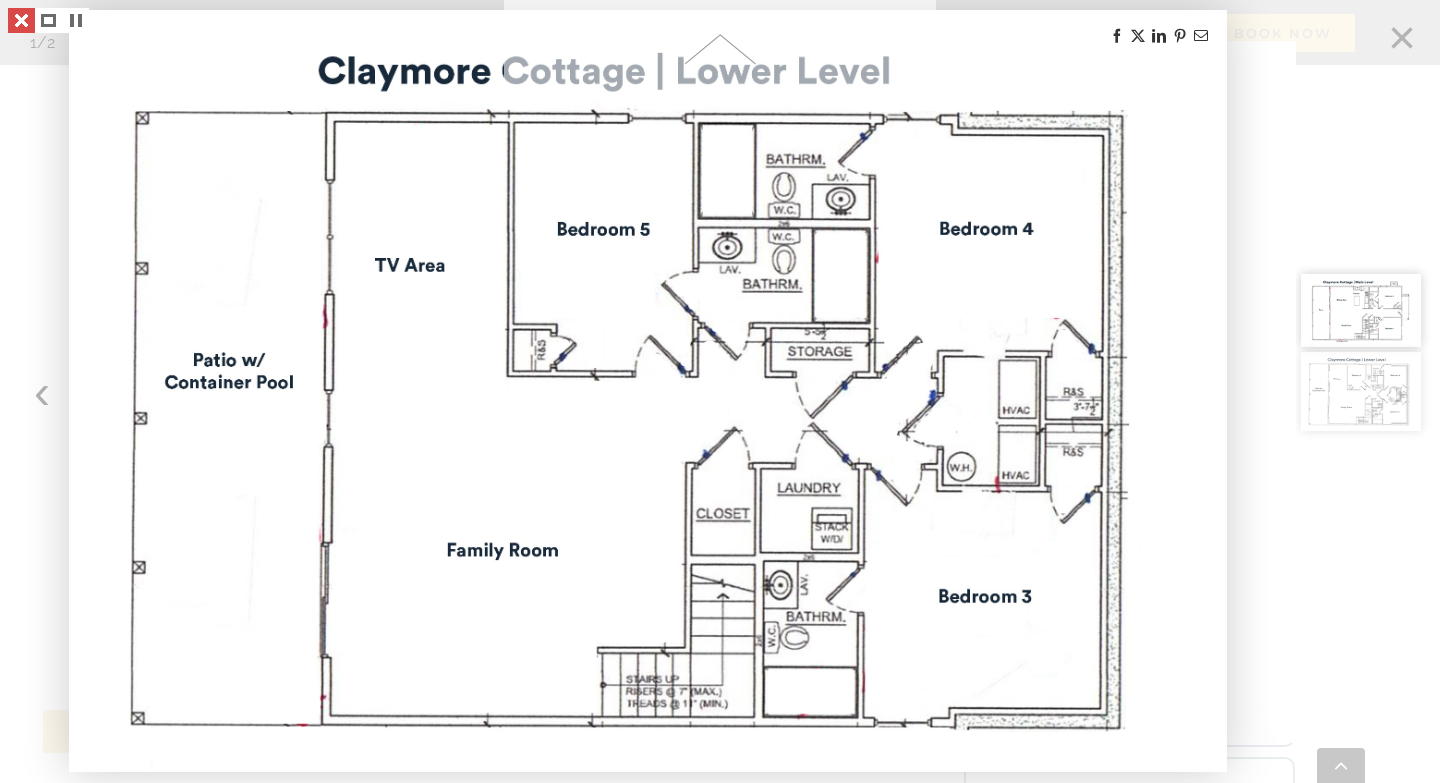 click at bounding box center (21, 20) 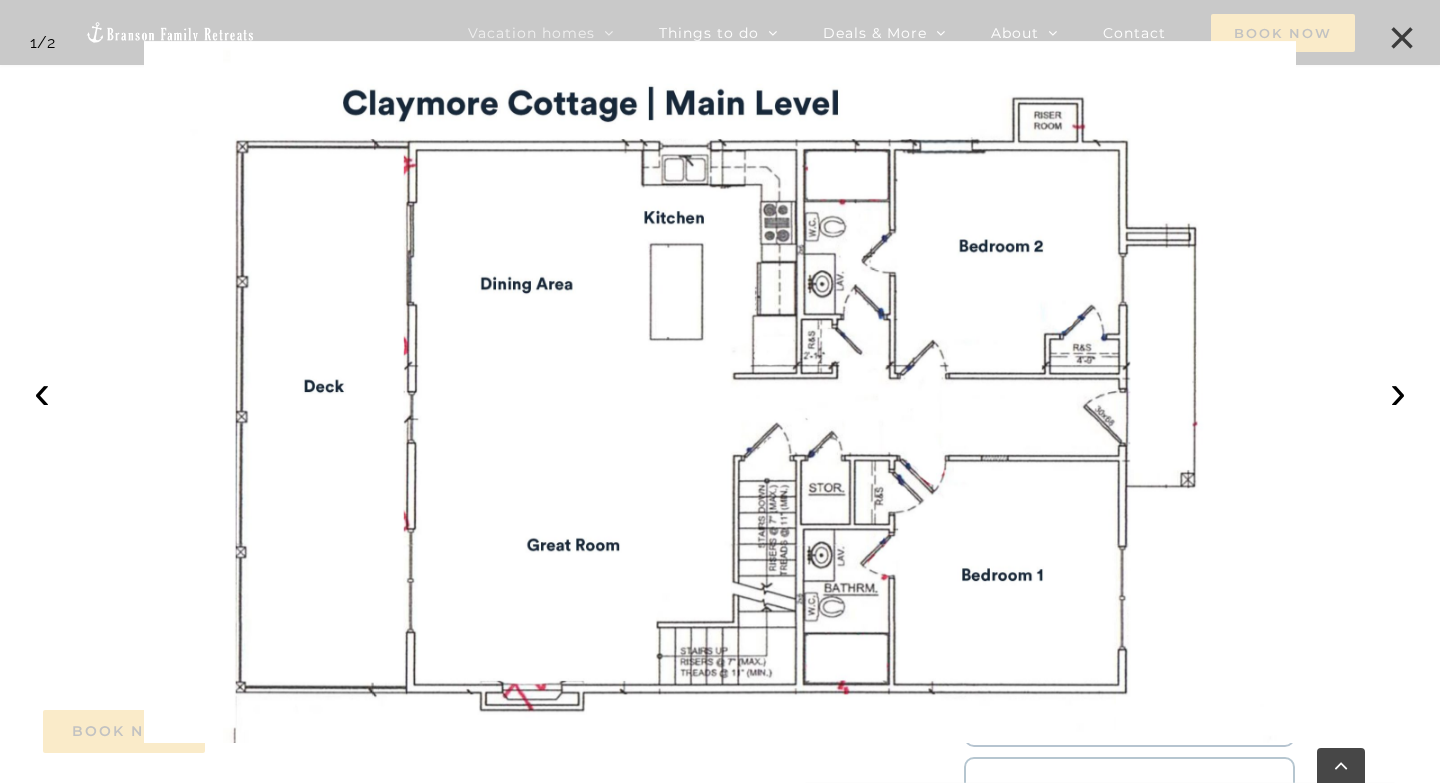 click on "×" at bounding box center [1402, 38] 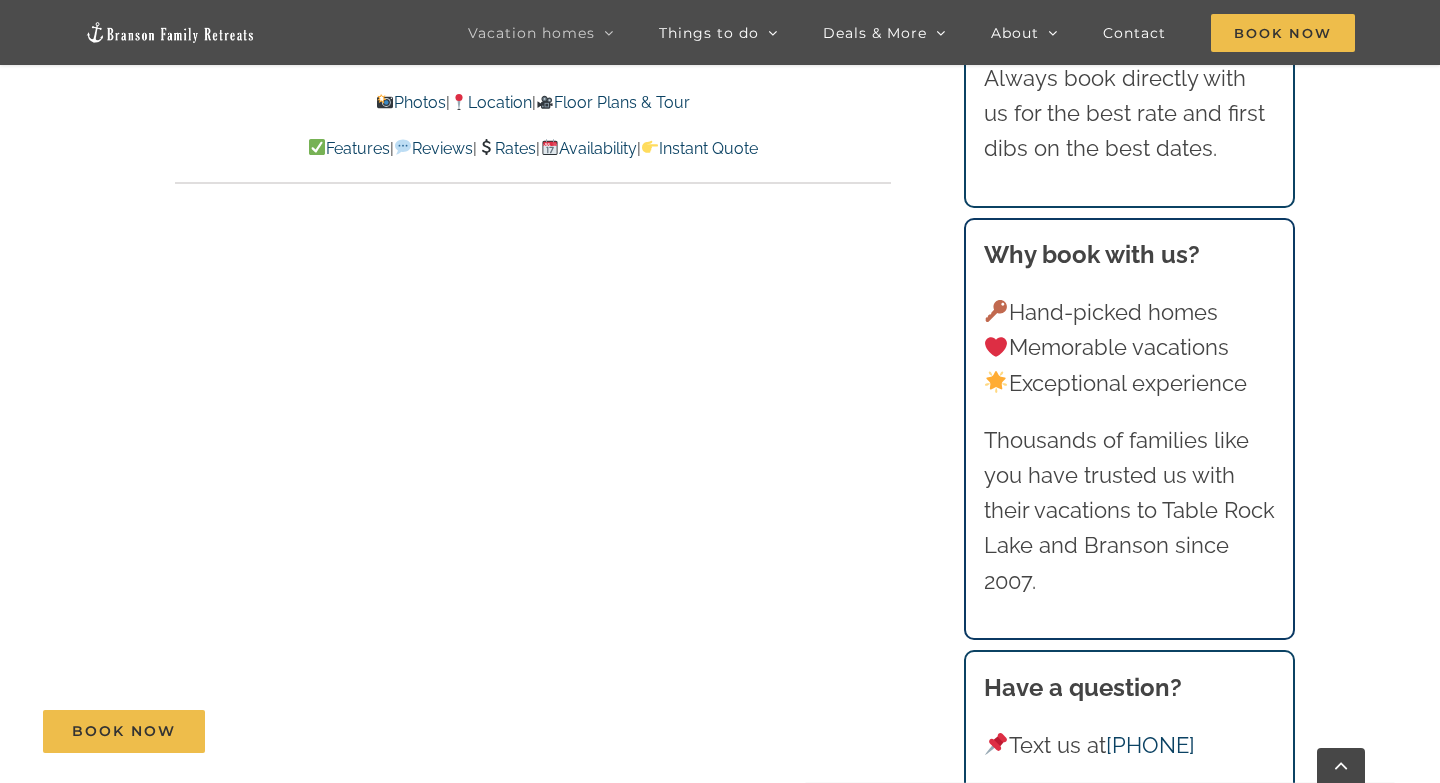 scroll, scrollTop: 13395, scrollLeft: 0, axis: vertical 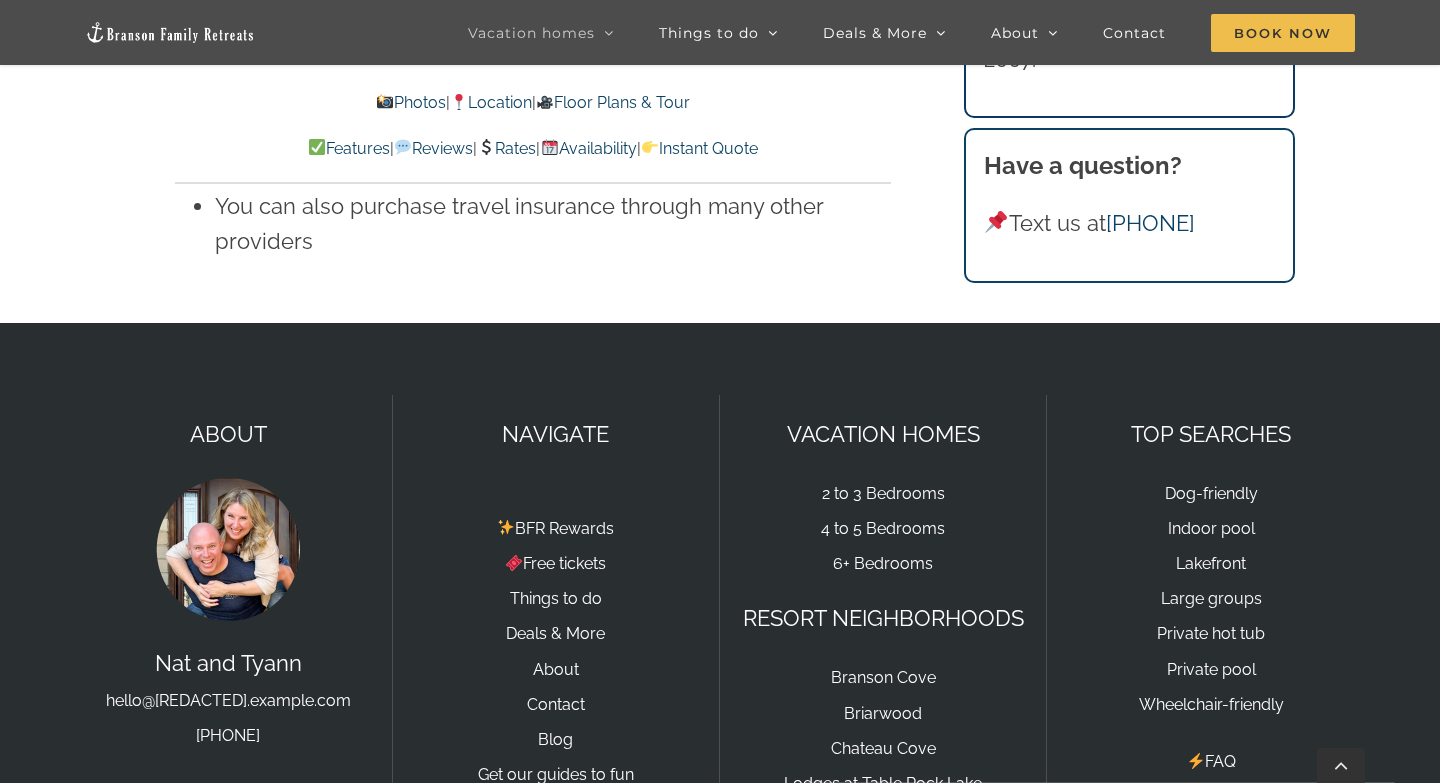 click on "Features" at bounding box center [349, 148] 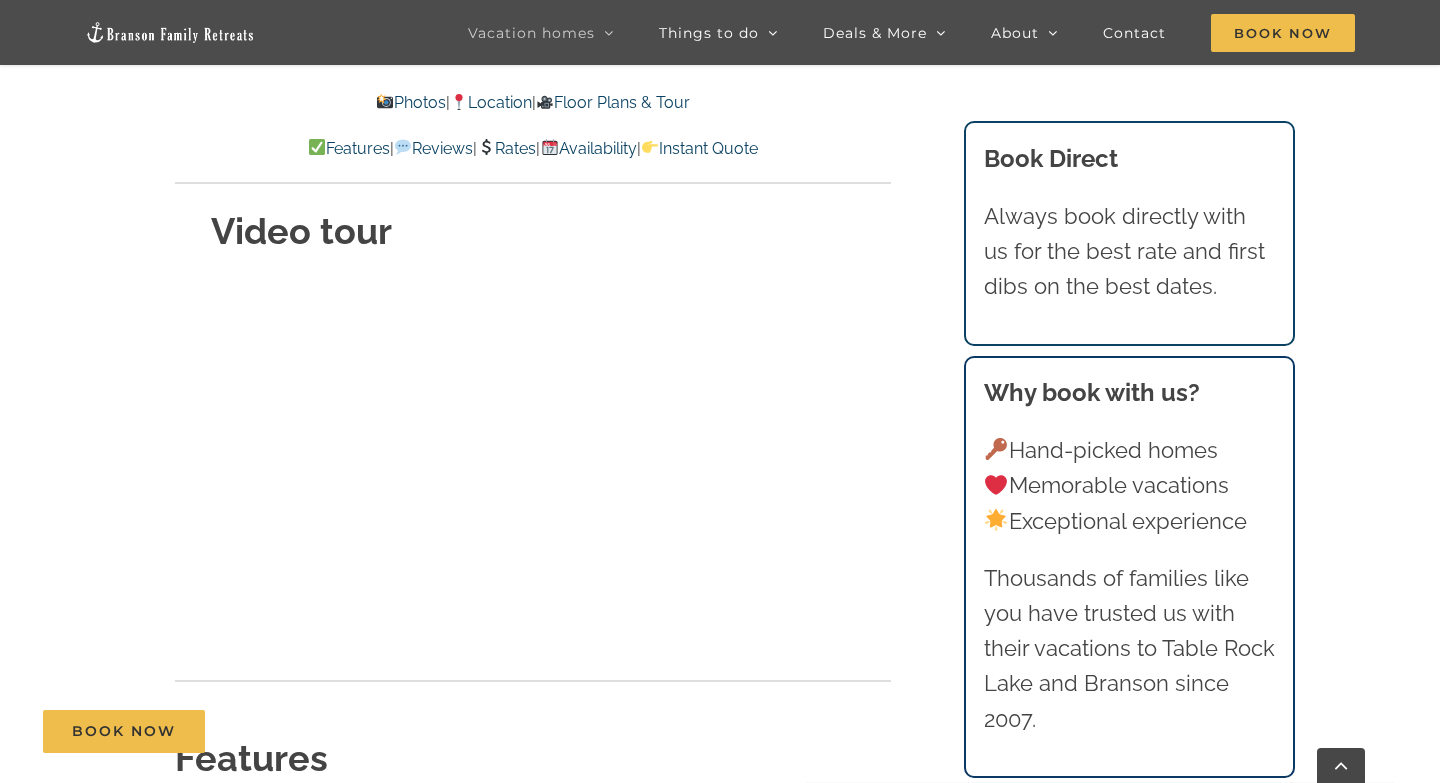 scroll, scrollTop: 7363, scrollLeft: 0, axis: vertical 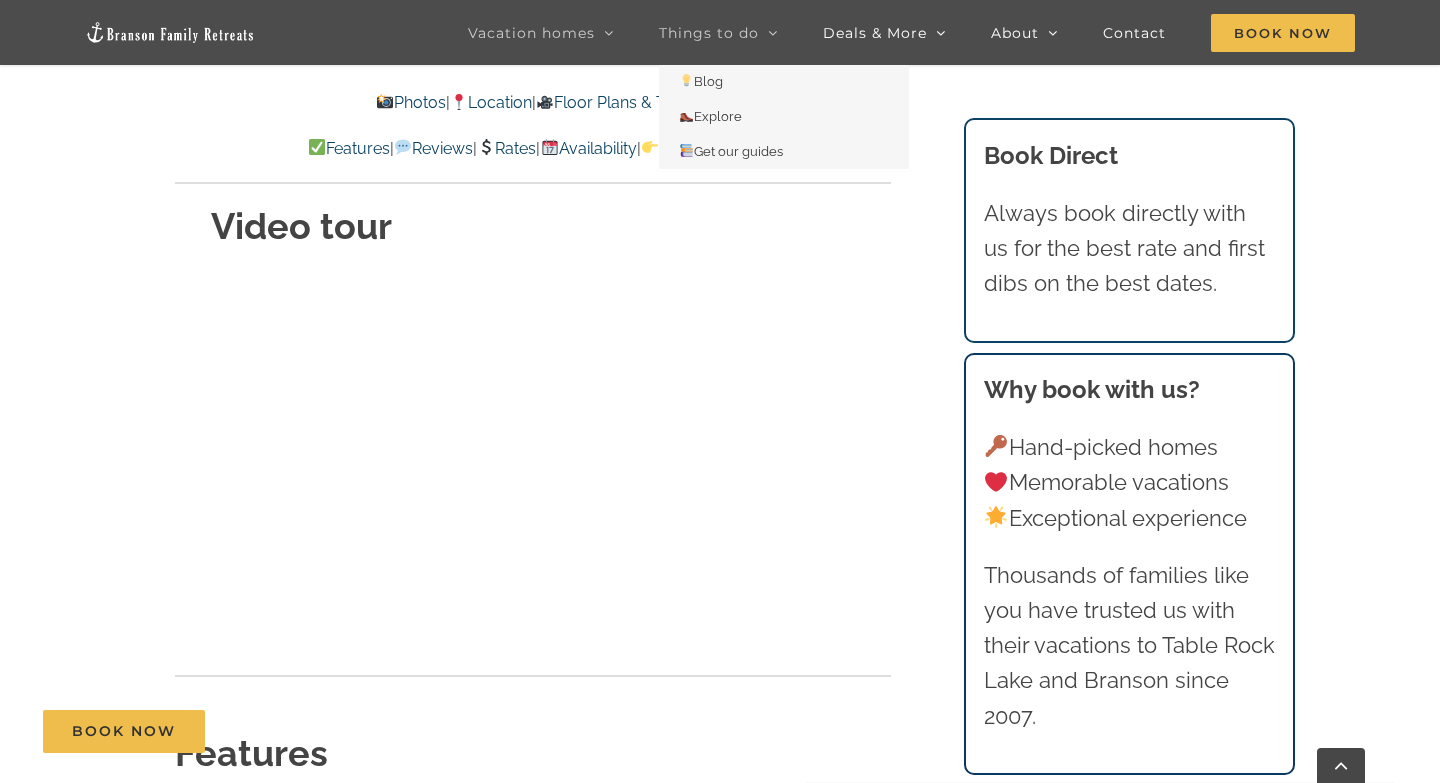 click on "Things to do" at bounding box center [709, 33] 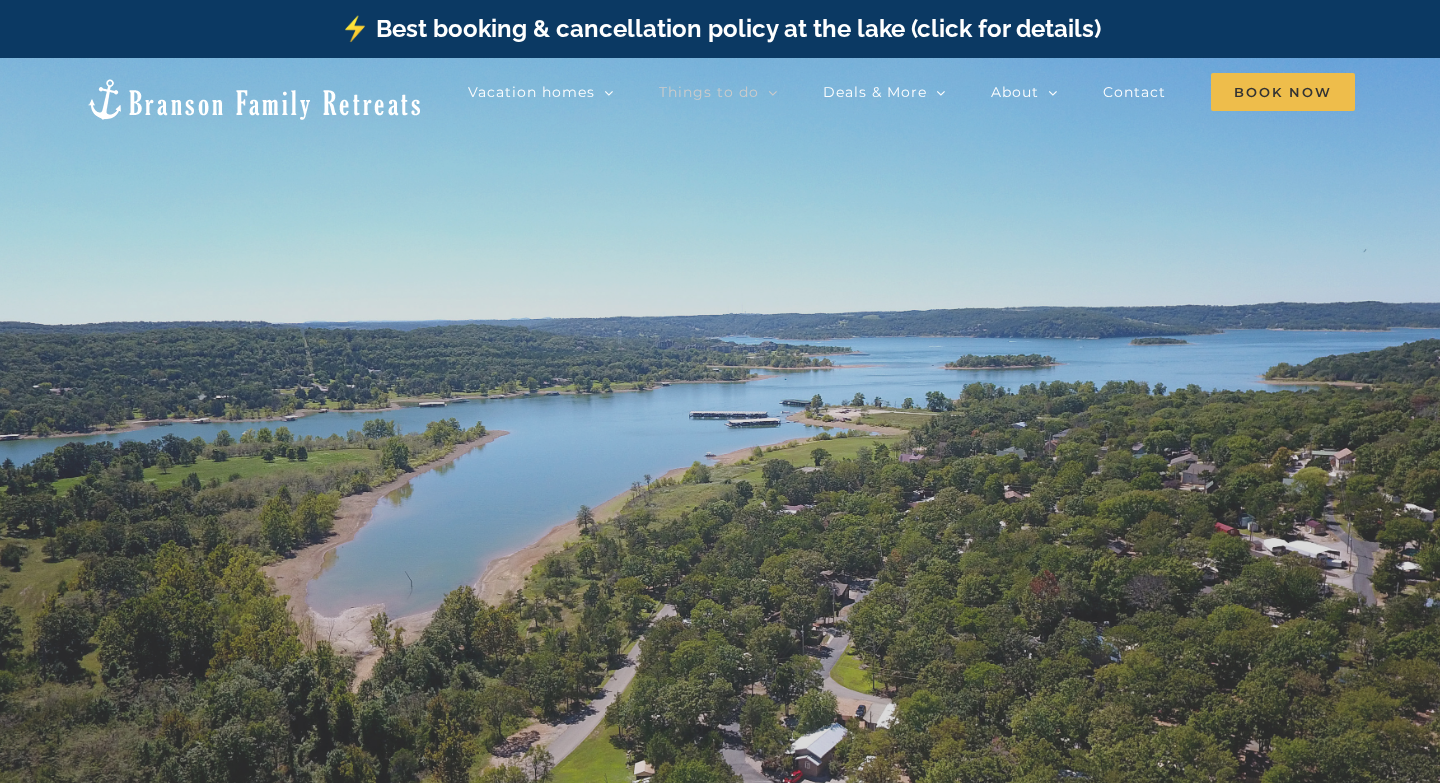scroll, scrollTop: 0, scrollLeft: 0, axis: both 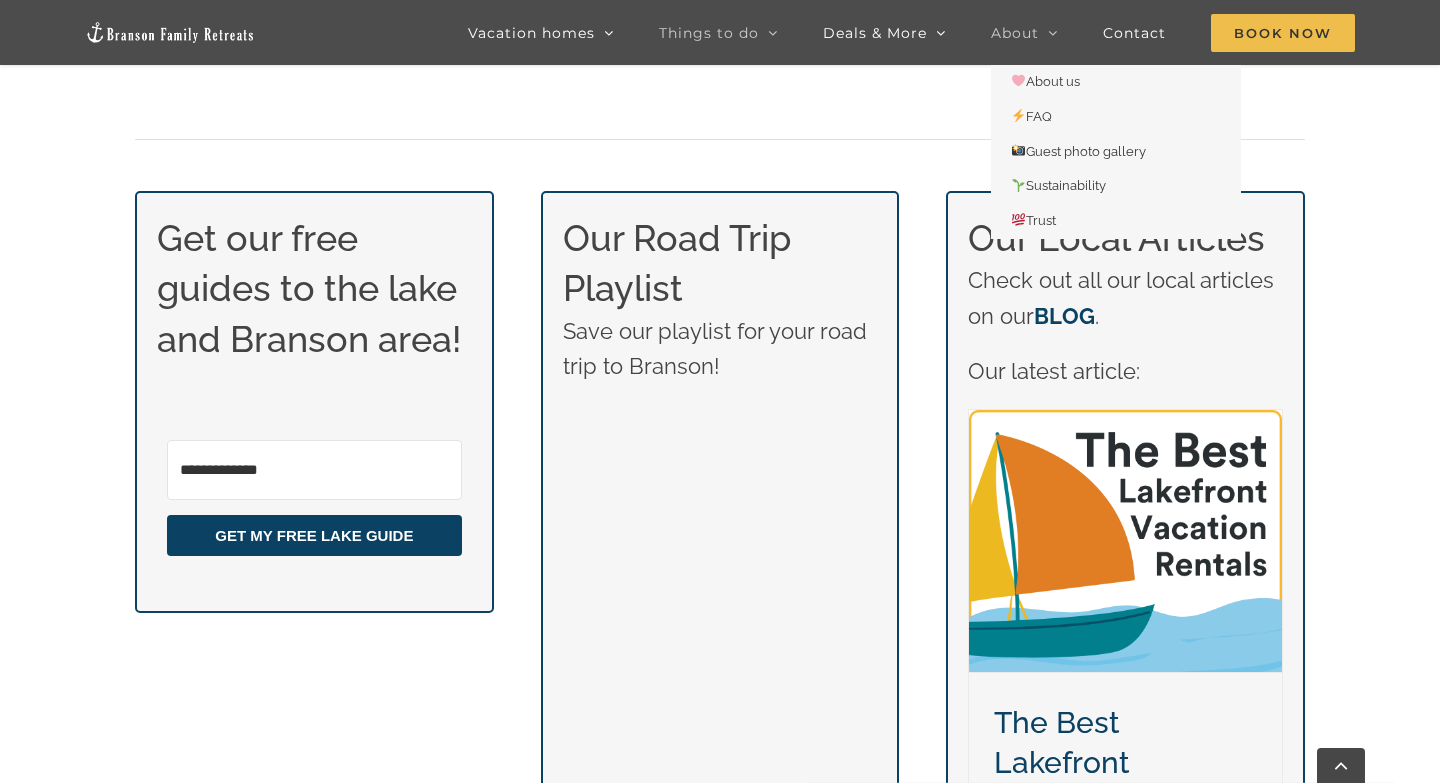 click on "About" at bounding box center [1015, 33] 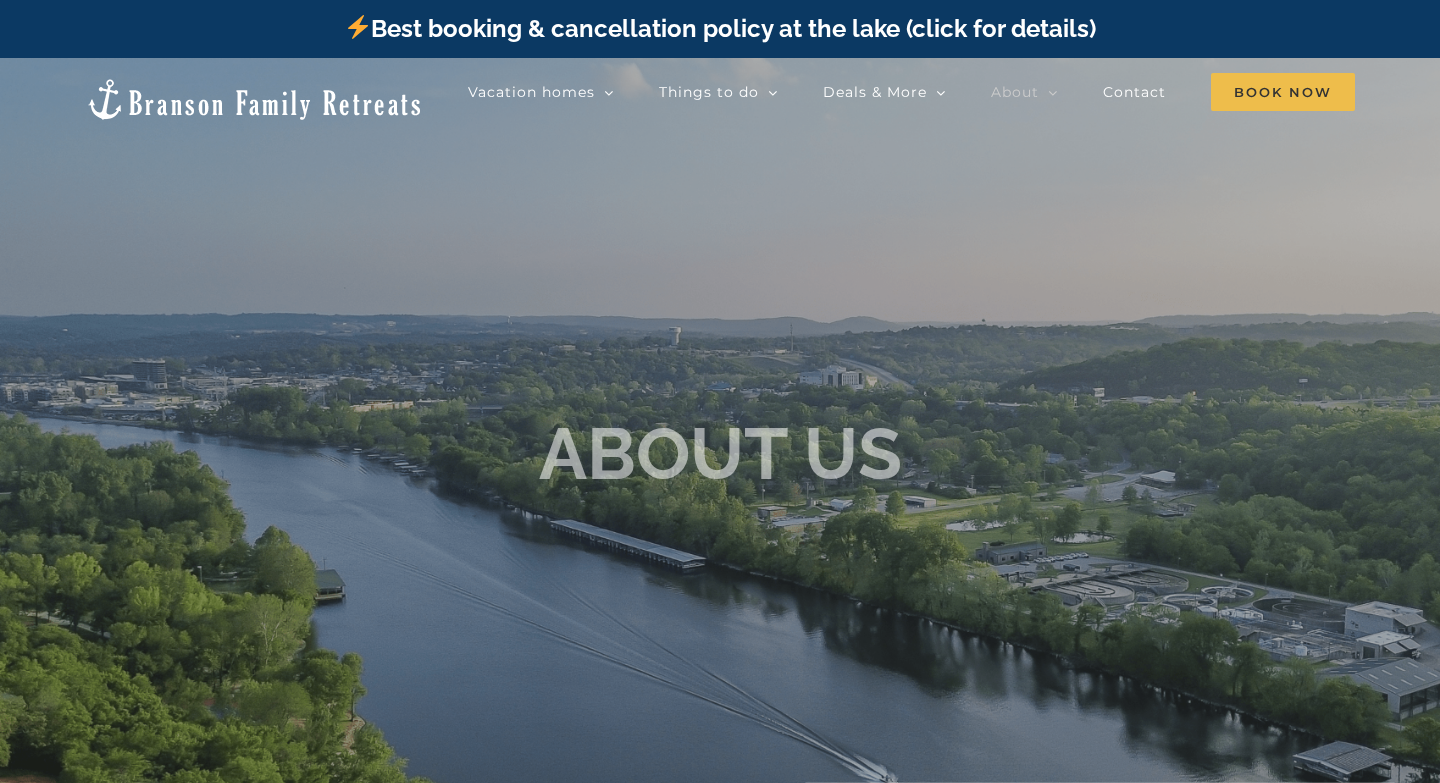 scroll, scrollTop: 0, scrollLeft: 0, axis: both 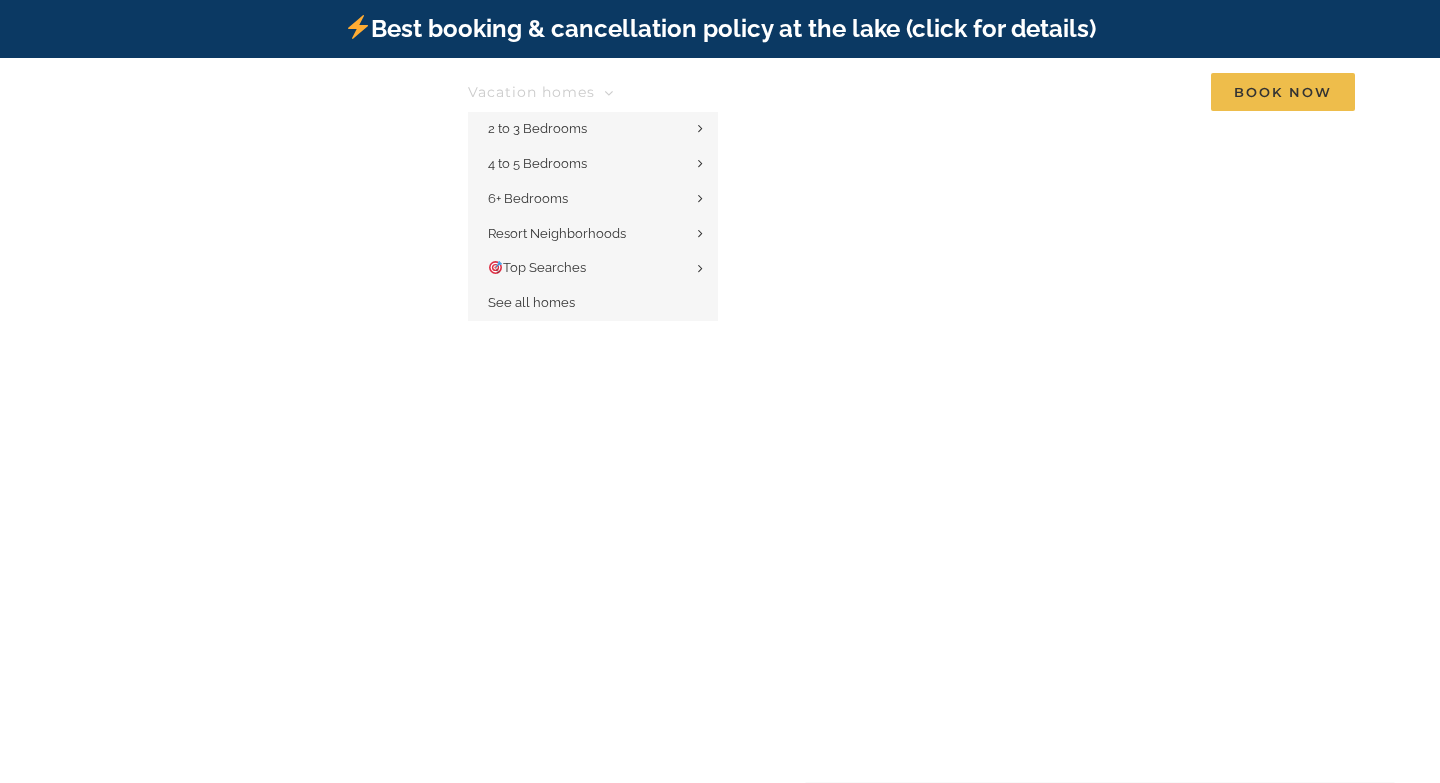 click on "Vacation homes" at bounding box center (531, 92) 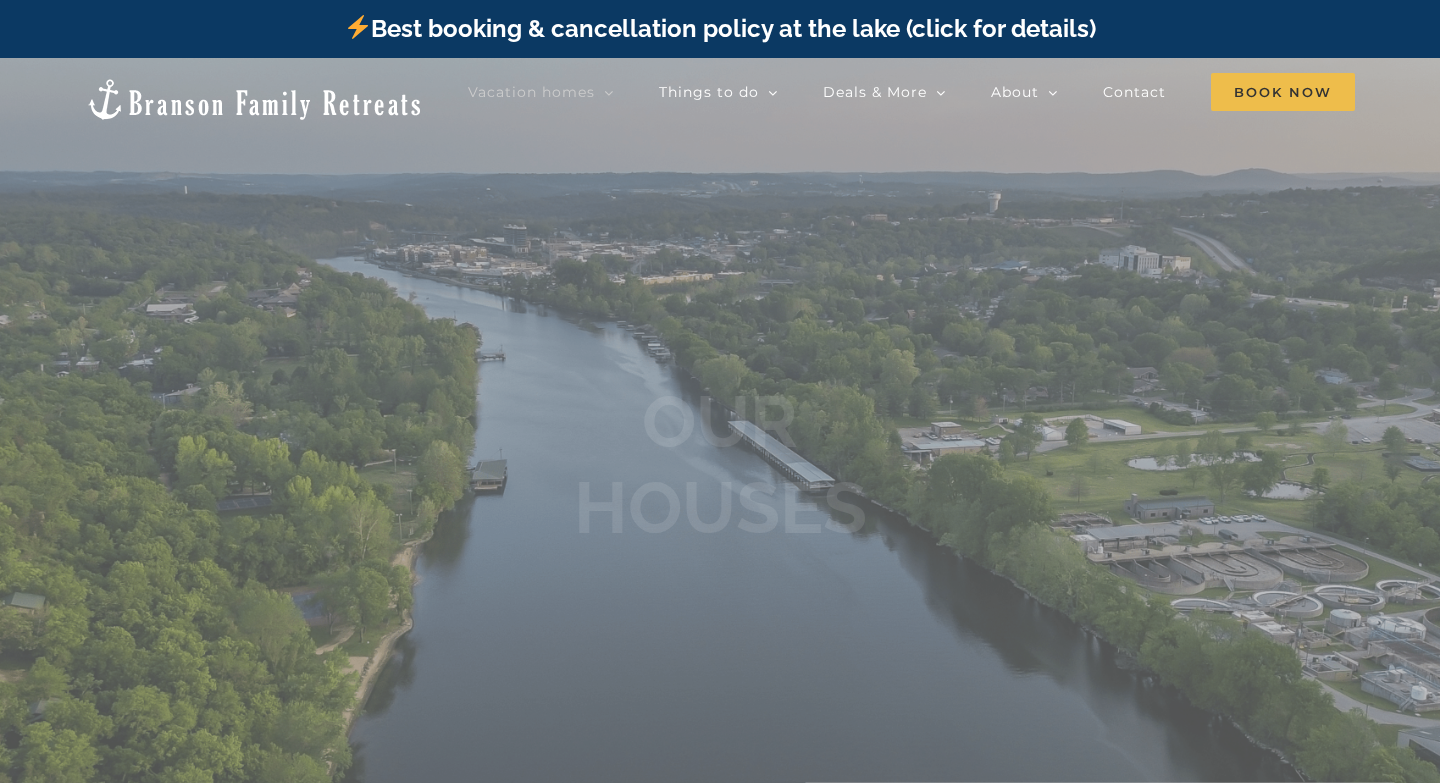 scroll, scrollTop: 0, scrollLeft: 0, axis: both 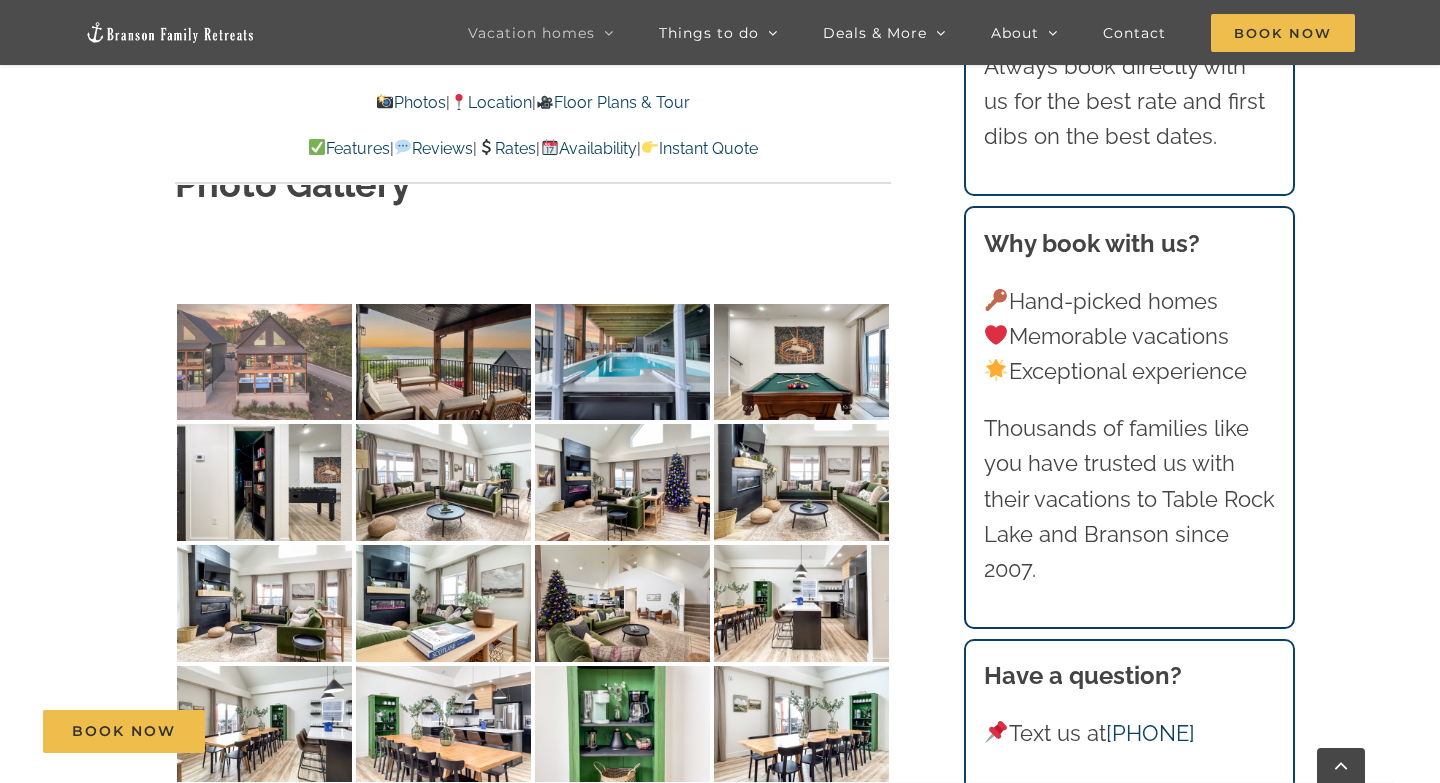 click at bounding box center (264, 362) 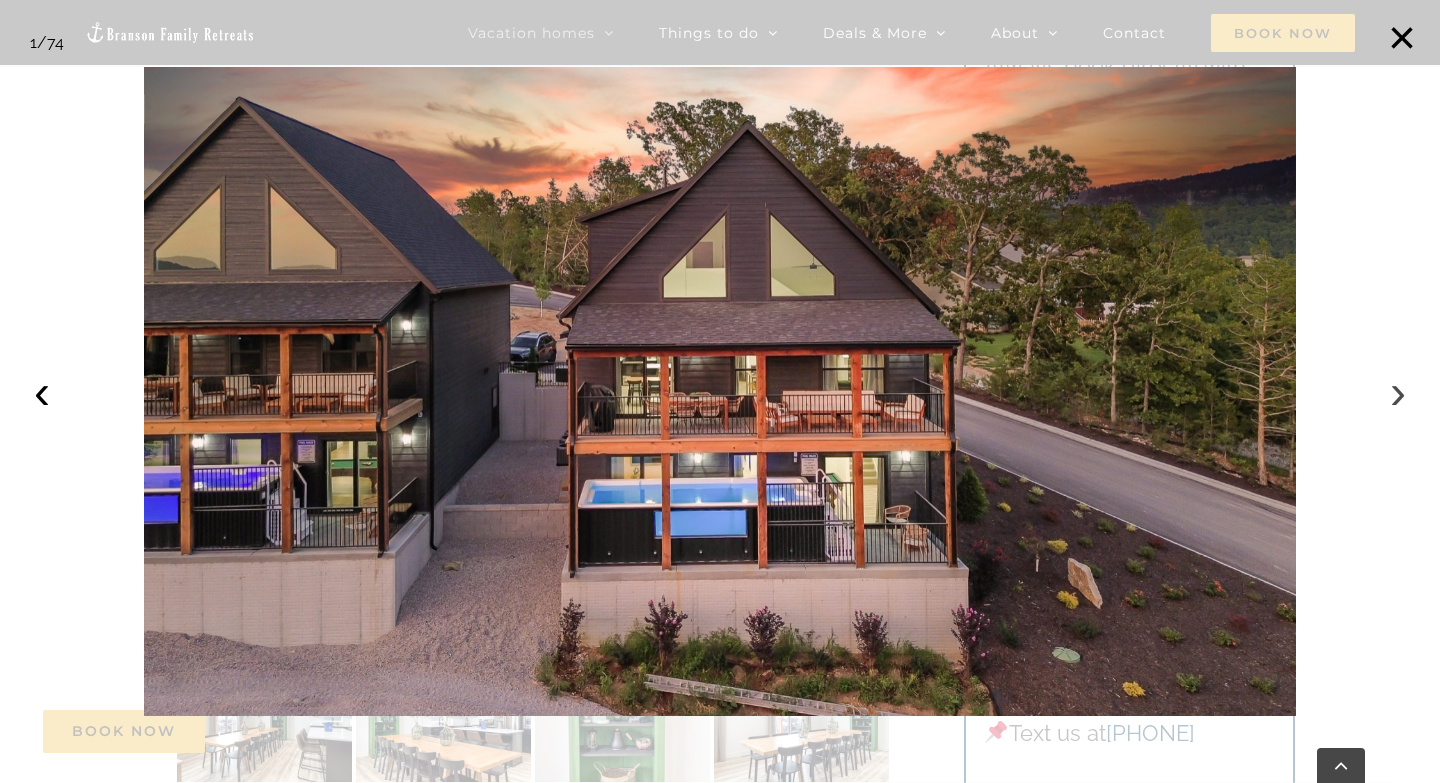click on "›" at bounding box center (1398, 392) 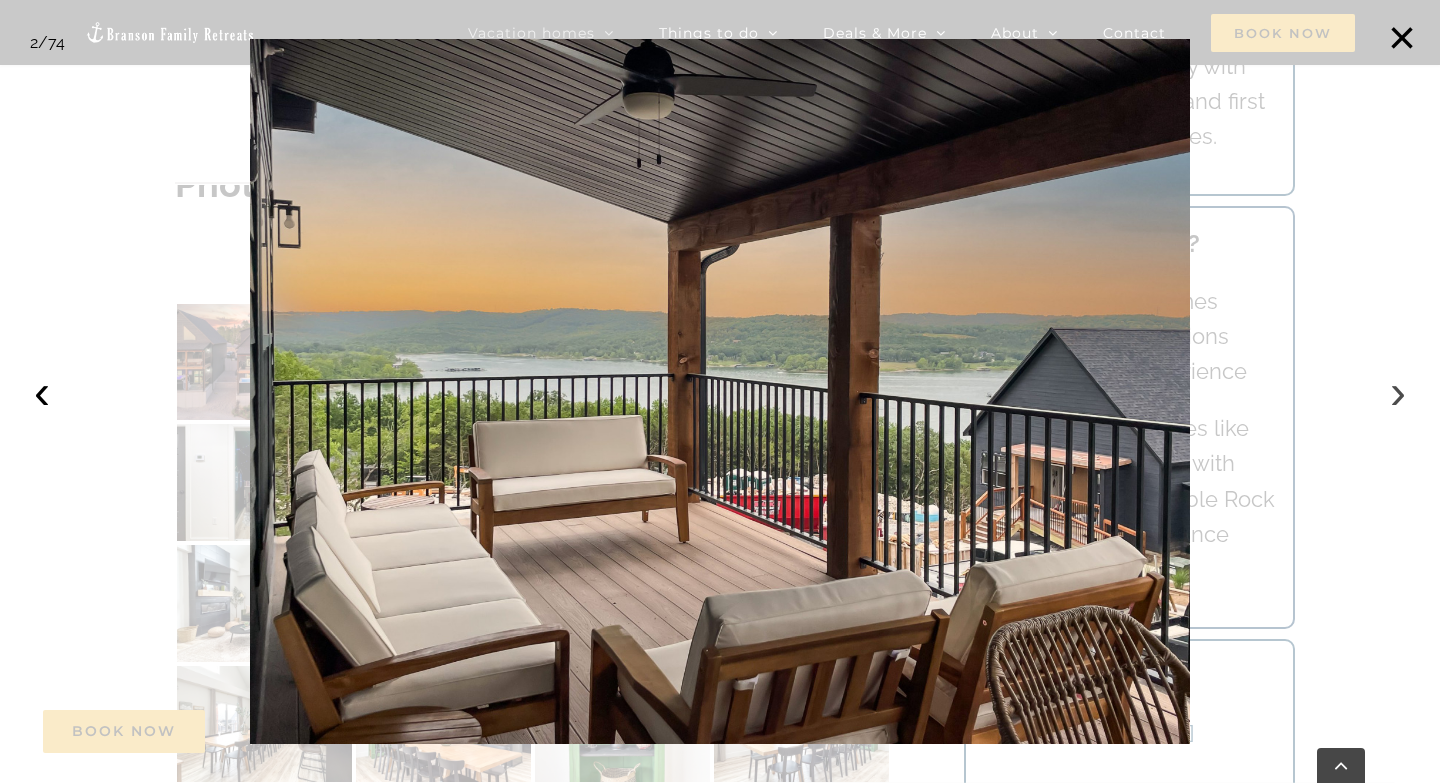 click on "›" at bounding box center (1398, 392) 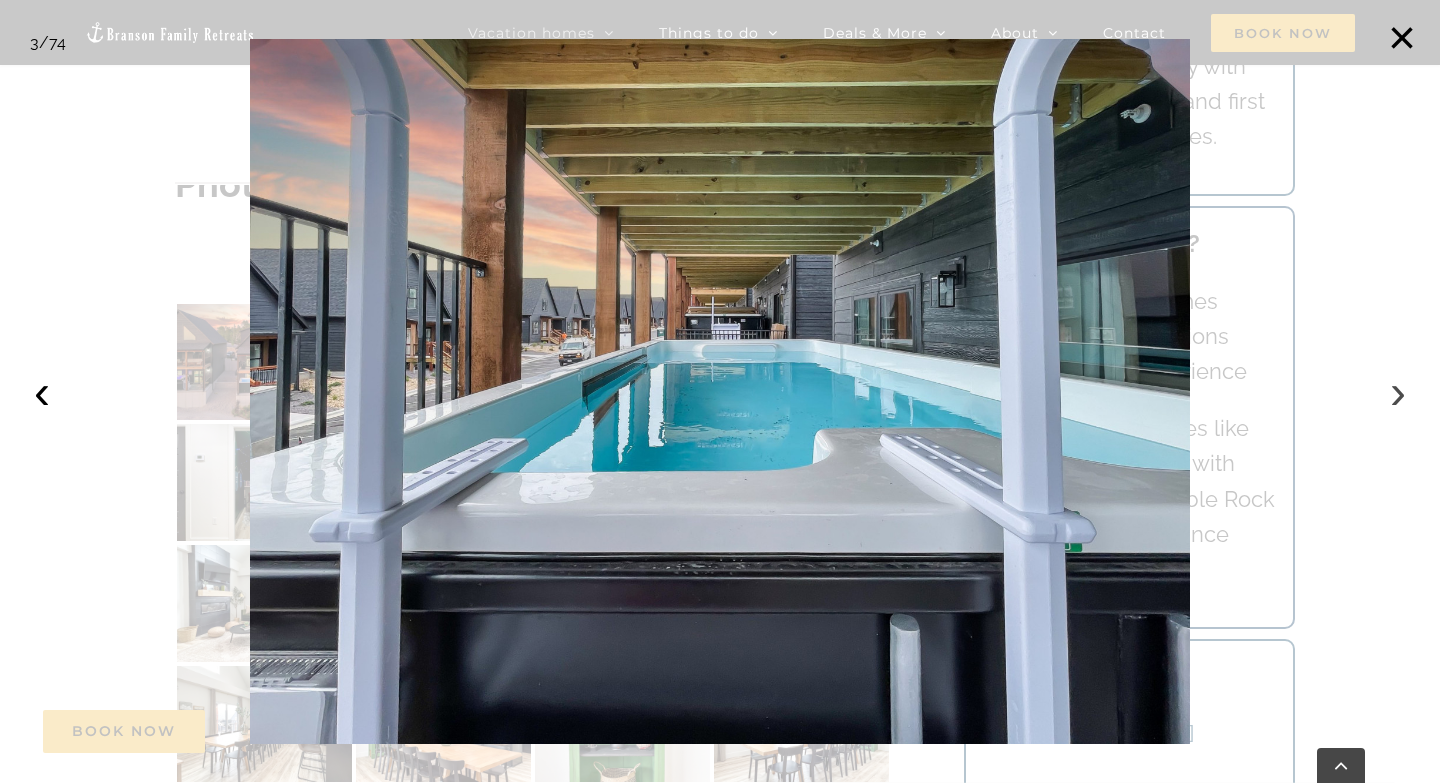 click on "›" at bounding box center (1398, 392) 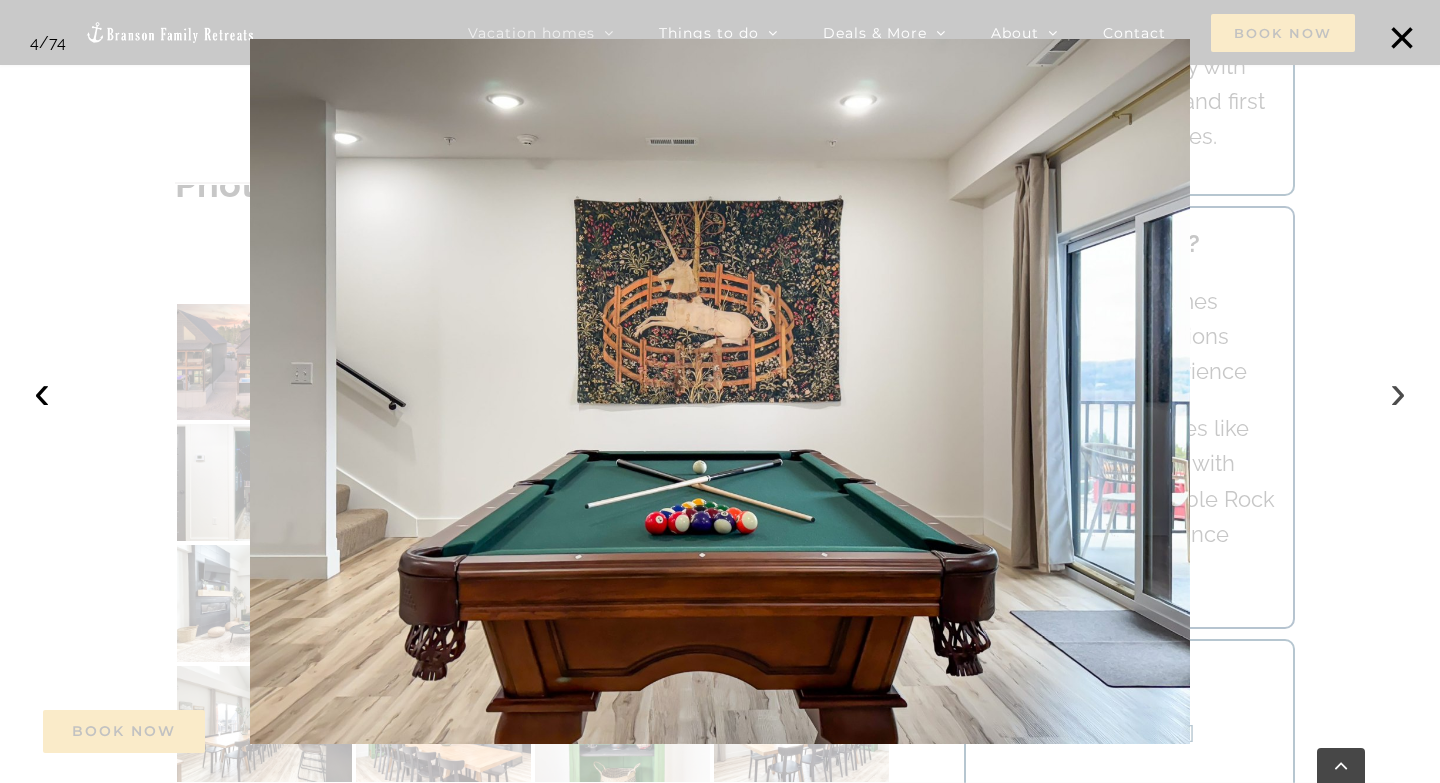 click on "›" at bounding box center (1398, 392) 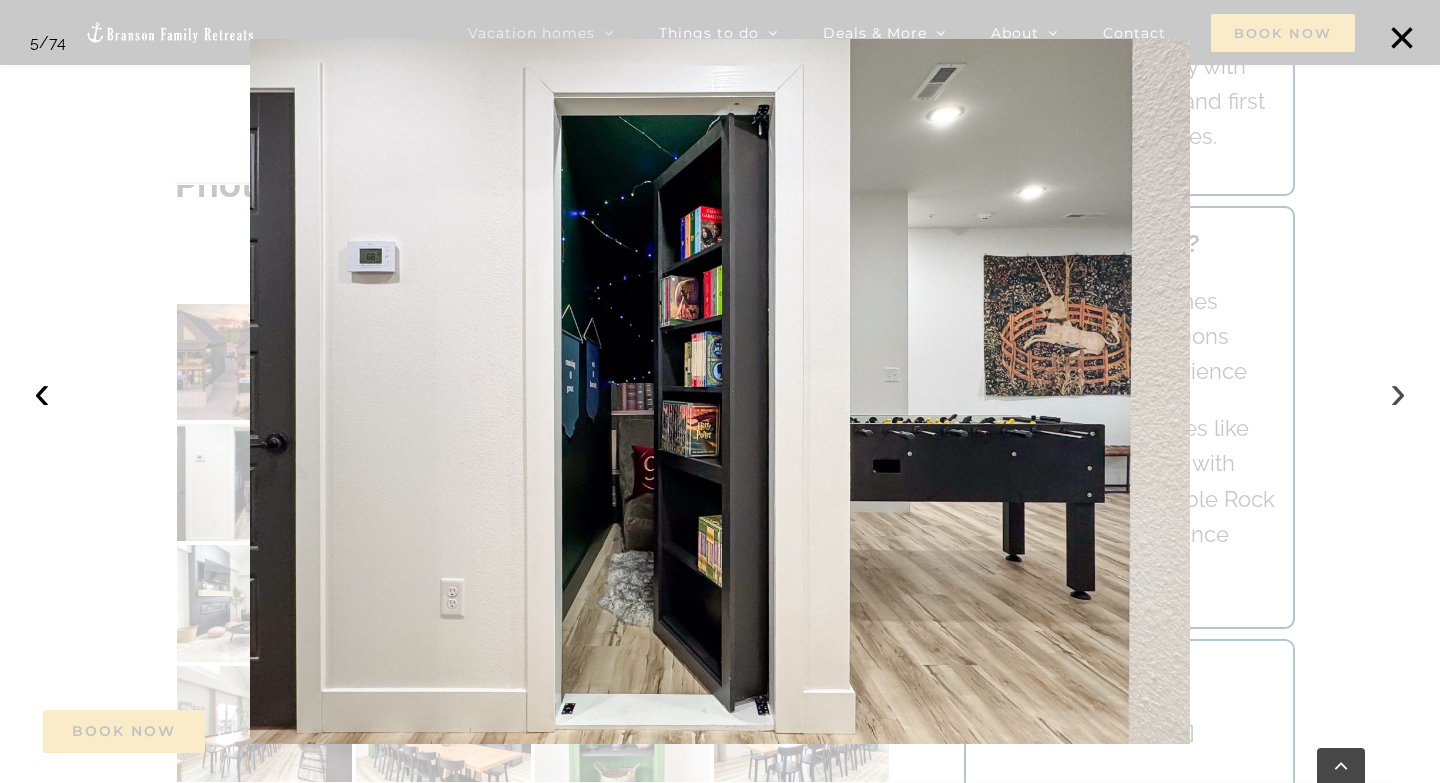 click on "›" at bounding box center [1398, 392] 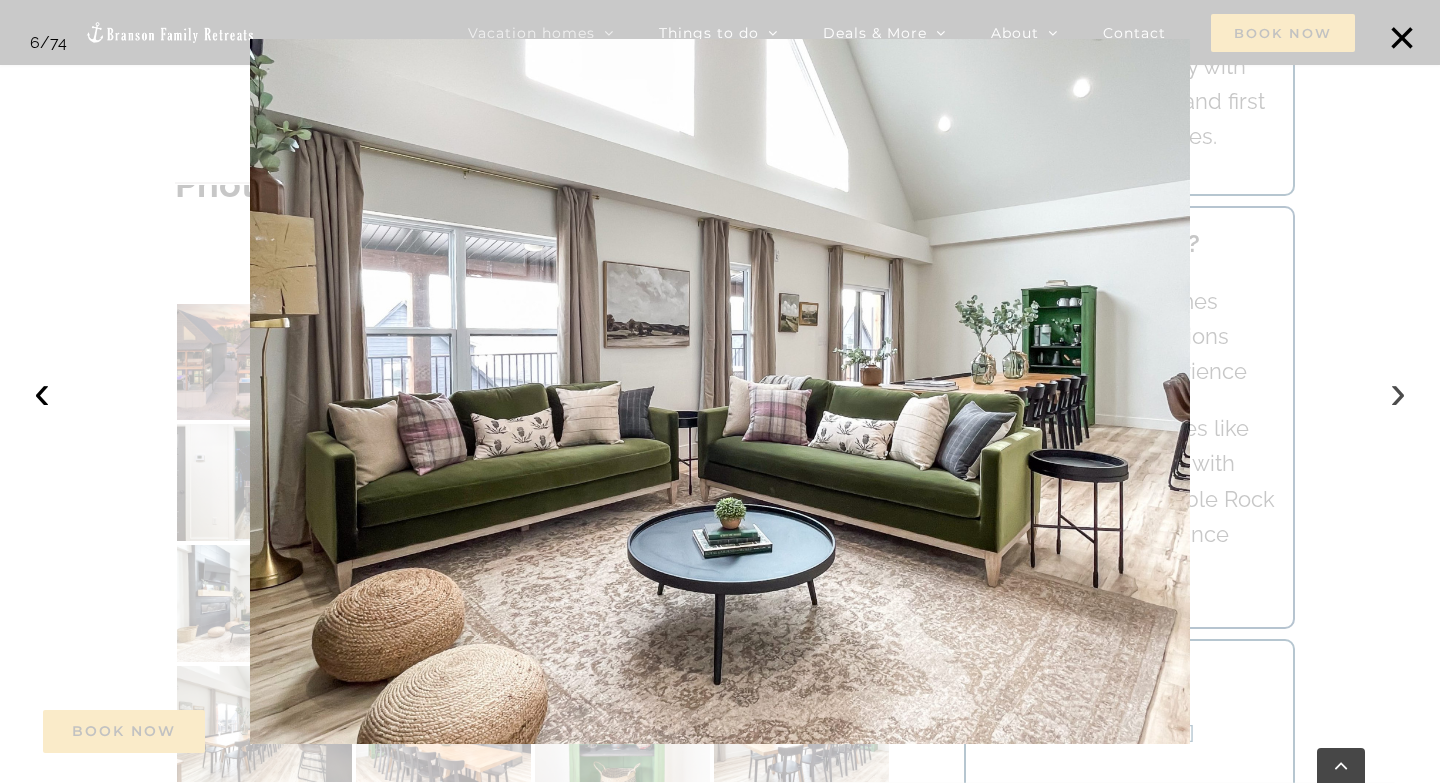 click on "›" at bounding box center [1398, 392] 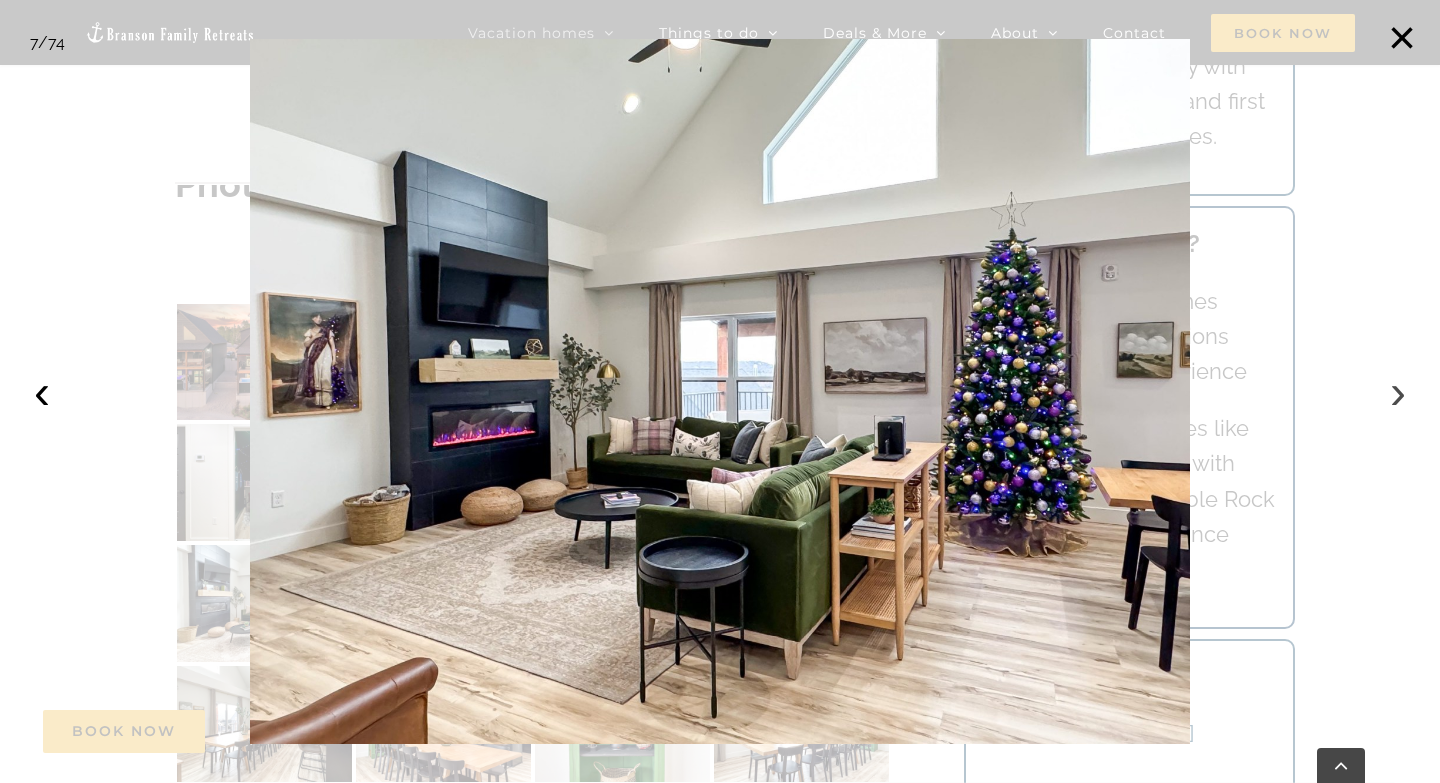 click on "›" at bounding box center (1398, 392) 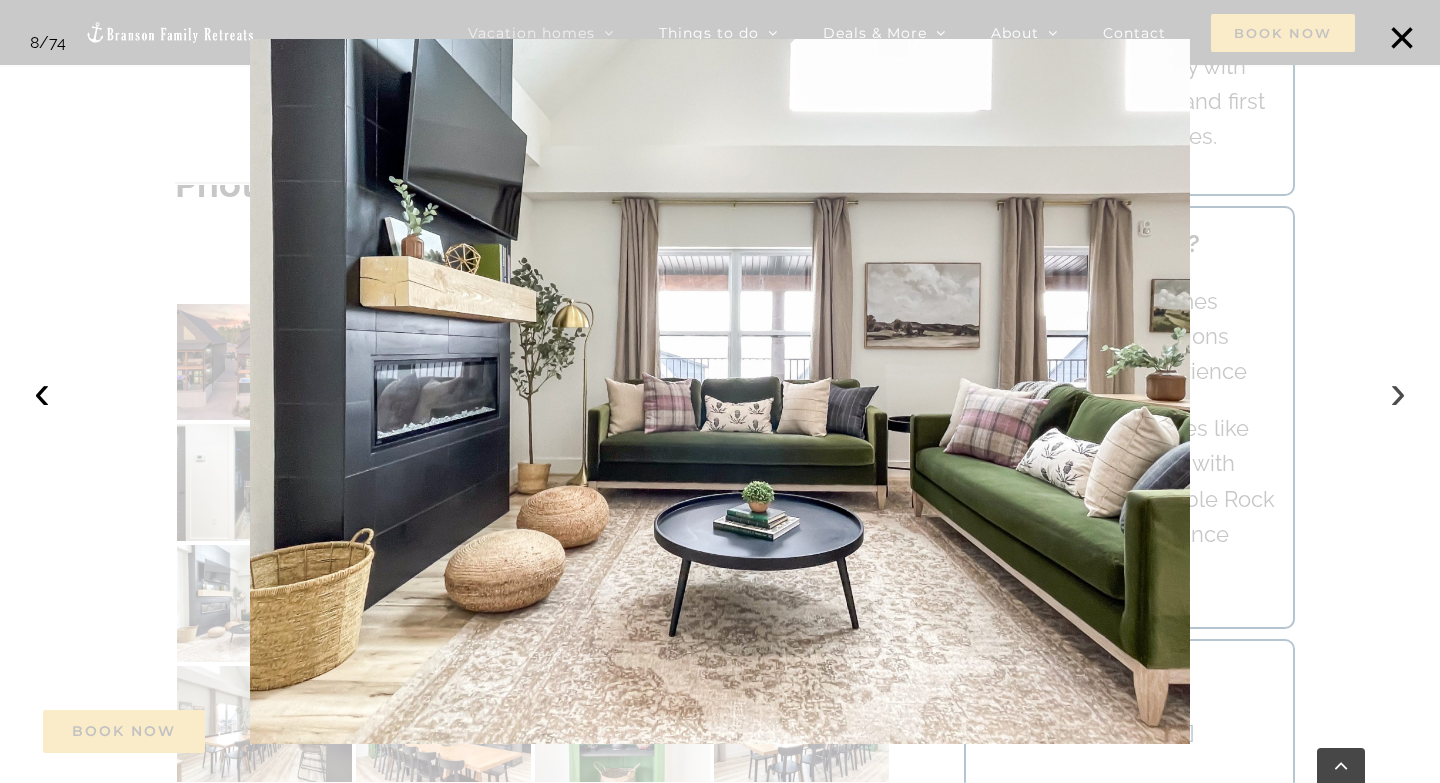 click on "›" at bounding box center [1398, 392] 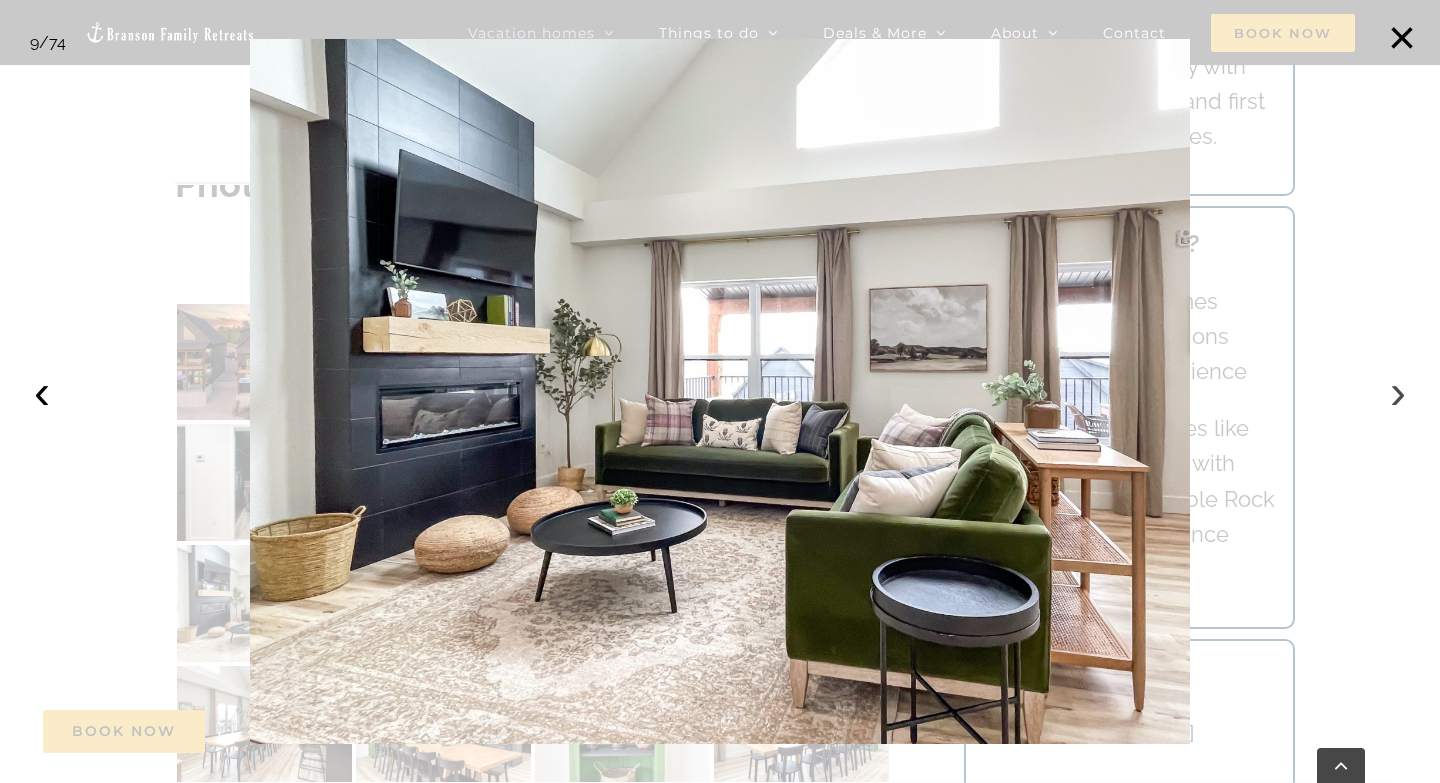 click on "›" at bounding box center (1398, 392) 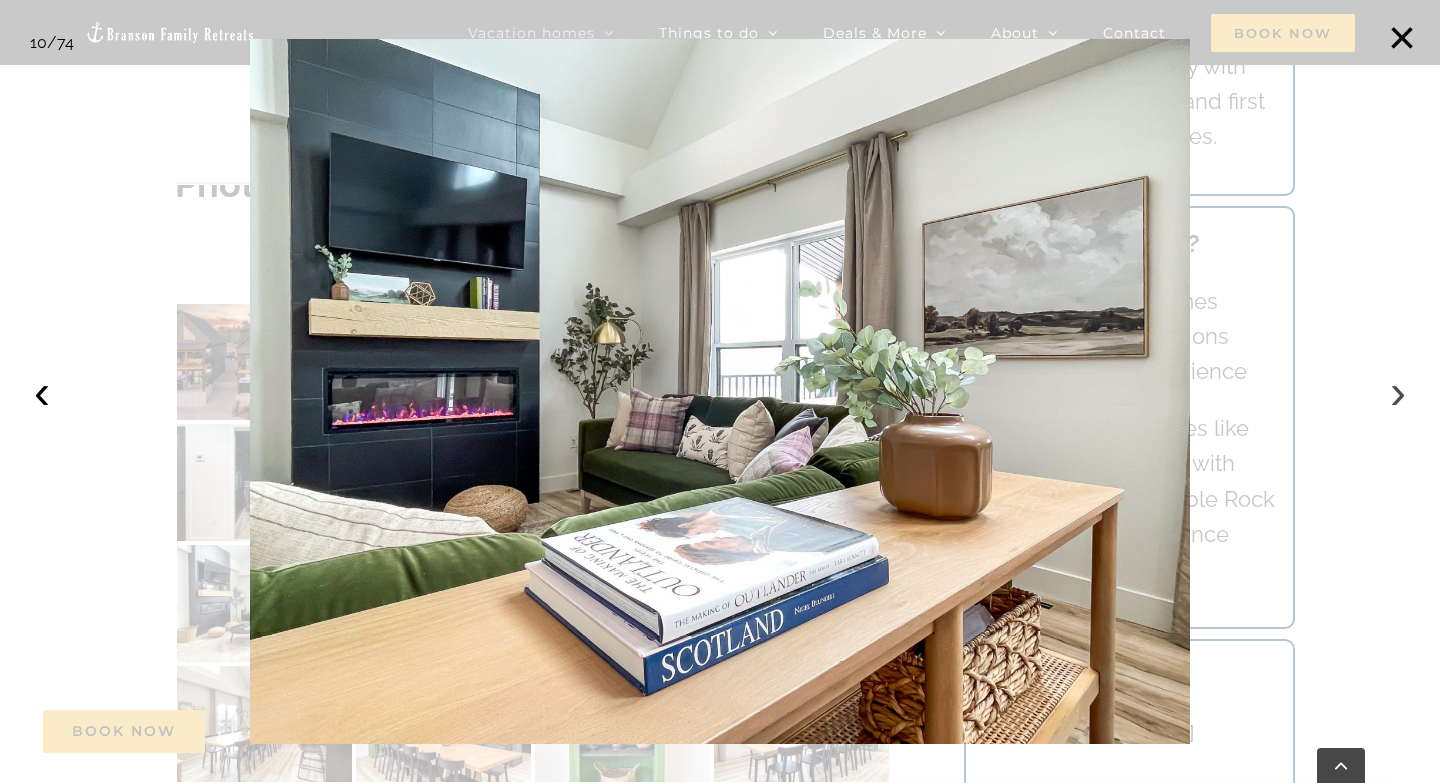 click on "›" at bounding box center [1398, 392] 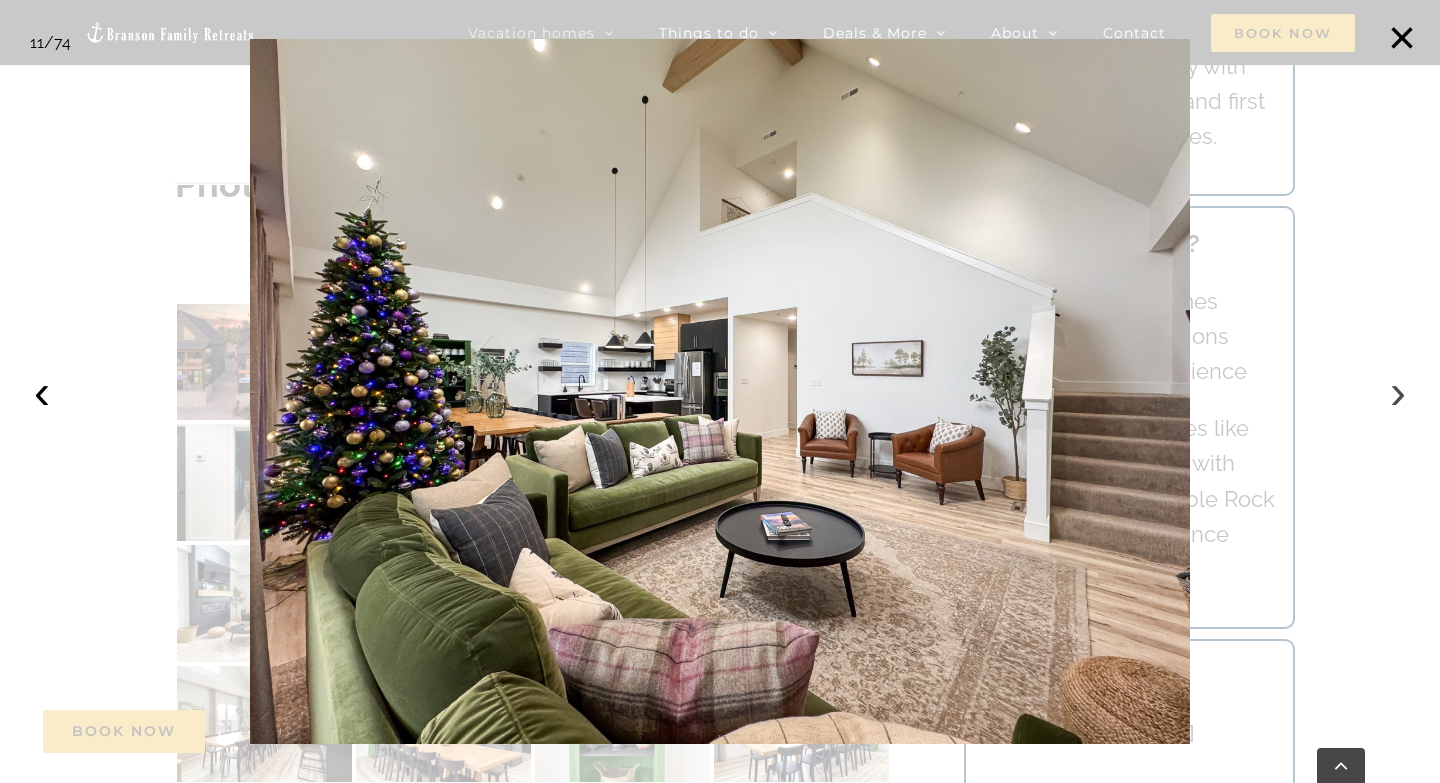 click on "›" at bounding box center [1398, 392] 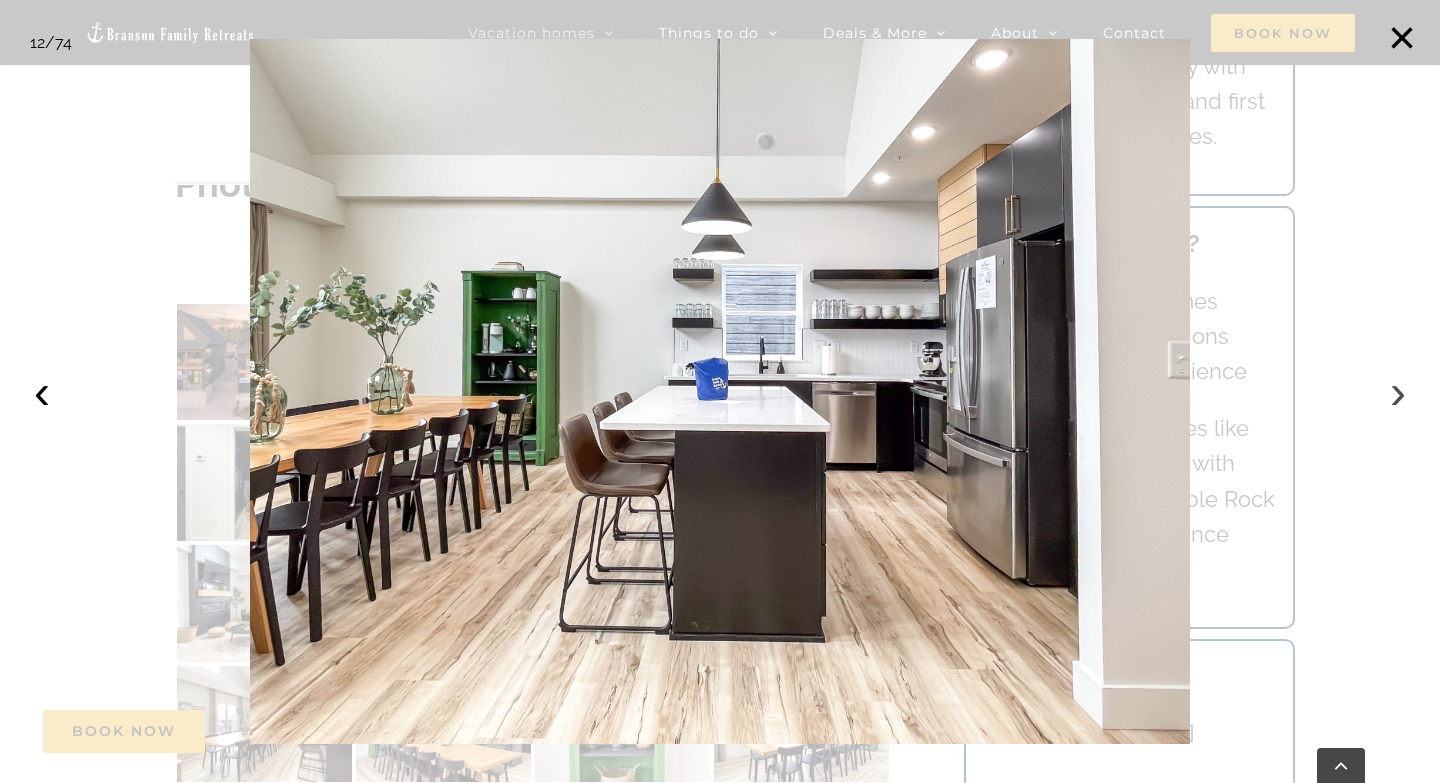 click on "›" at bounding box center [1398, 392] 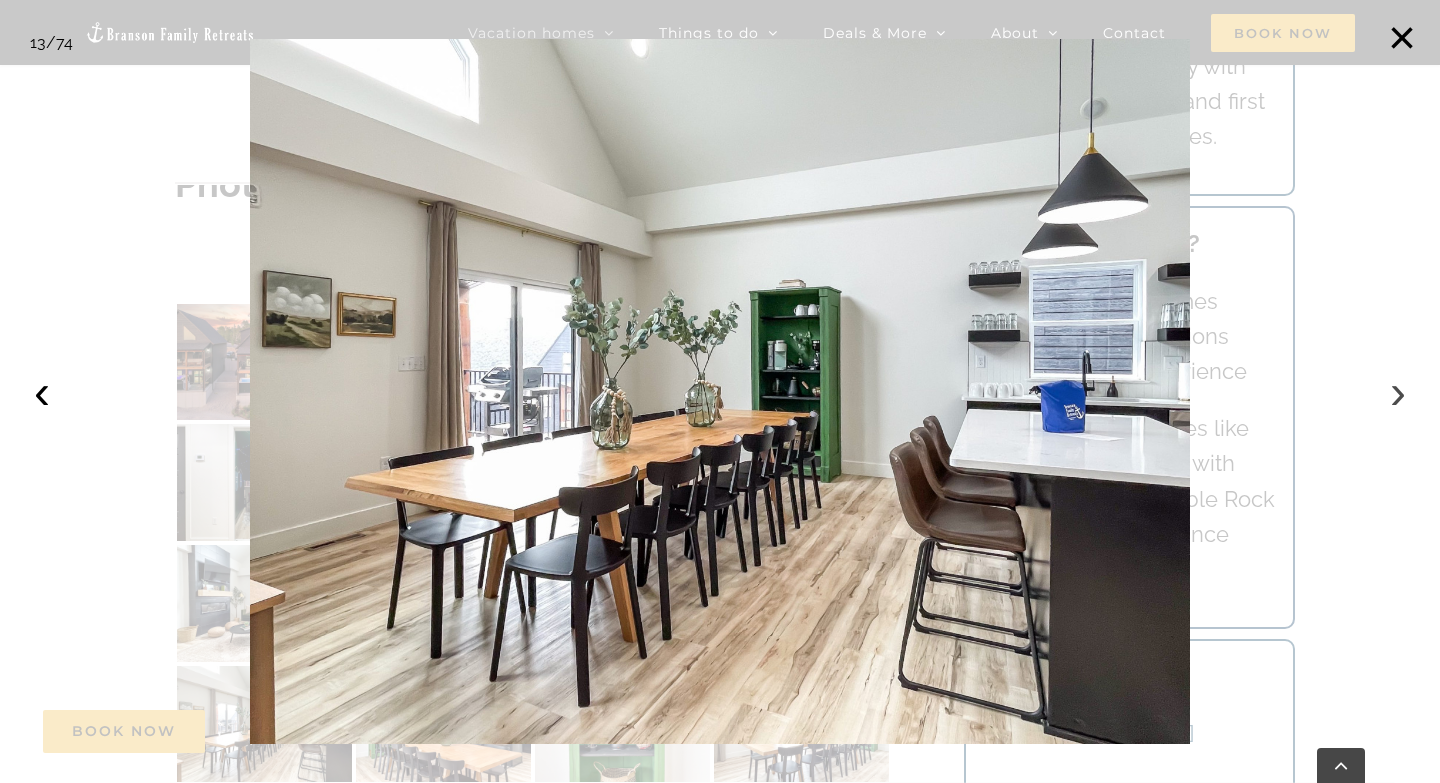 click on "›" at bounding box center (1398, 392) 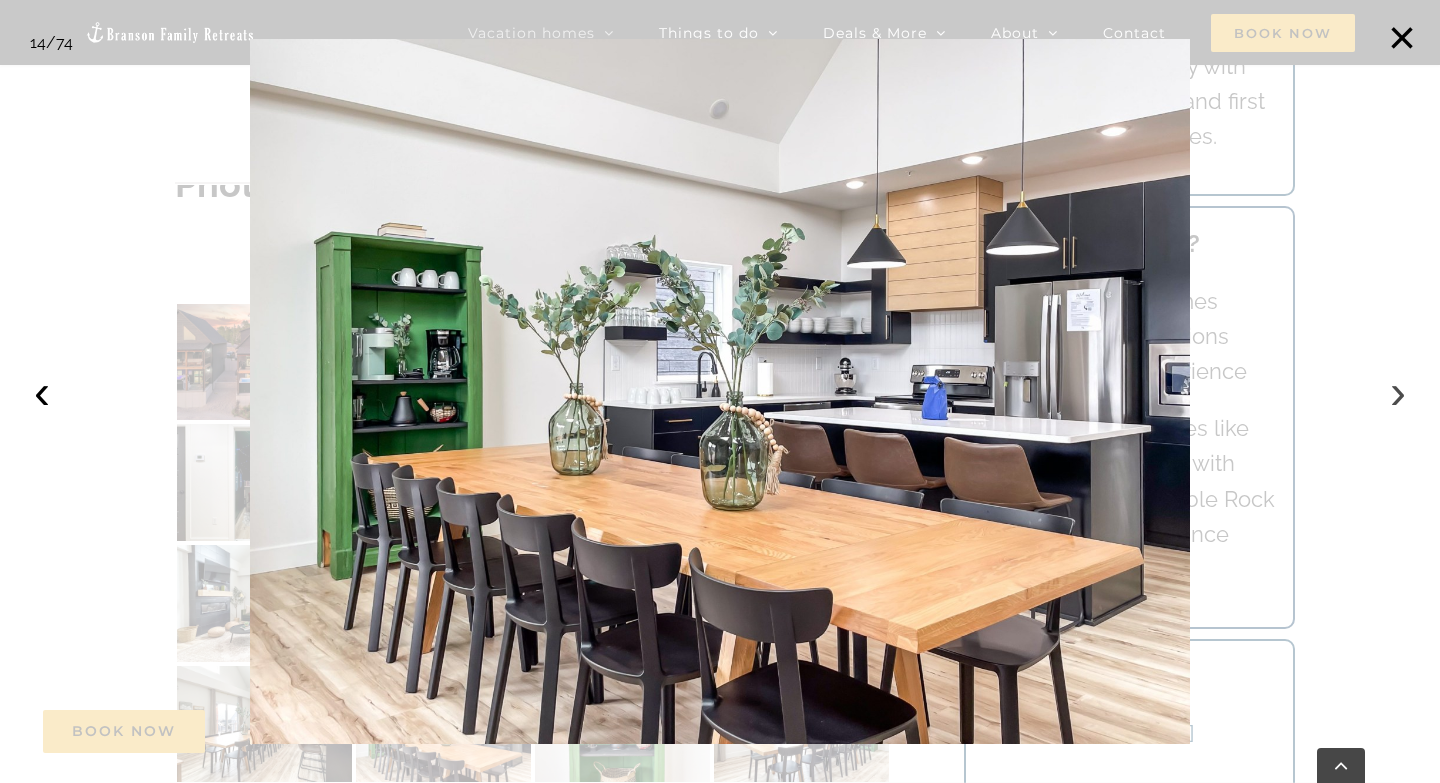 click on "›" at bounding box center (1398, 392) 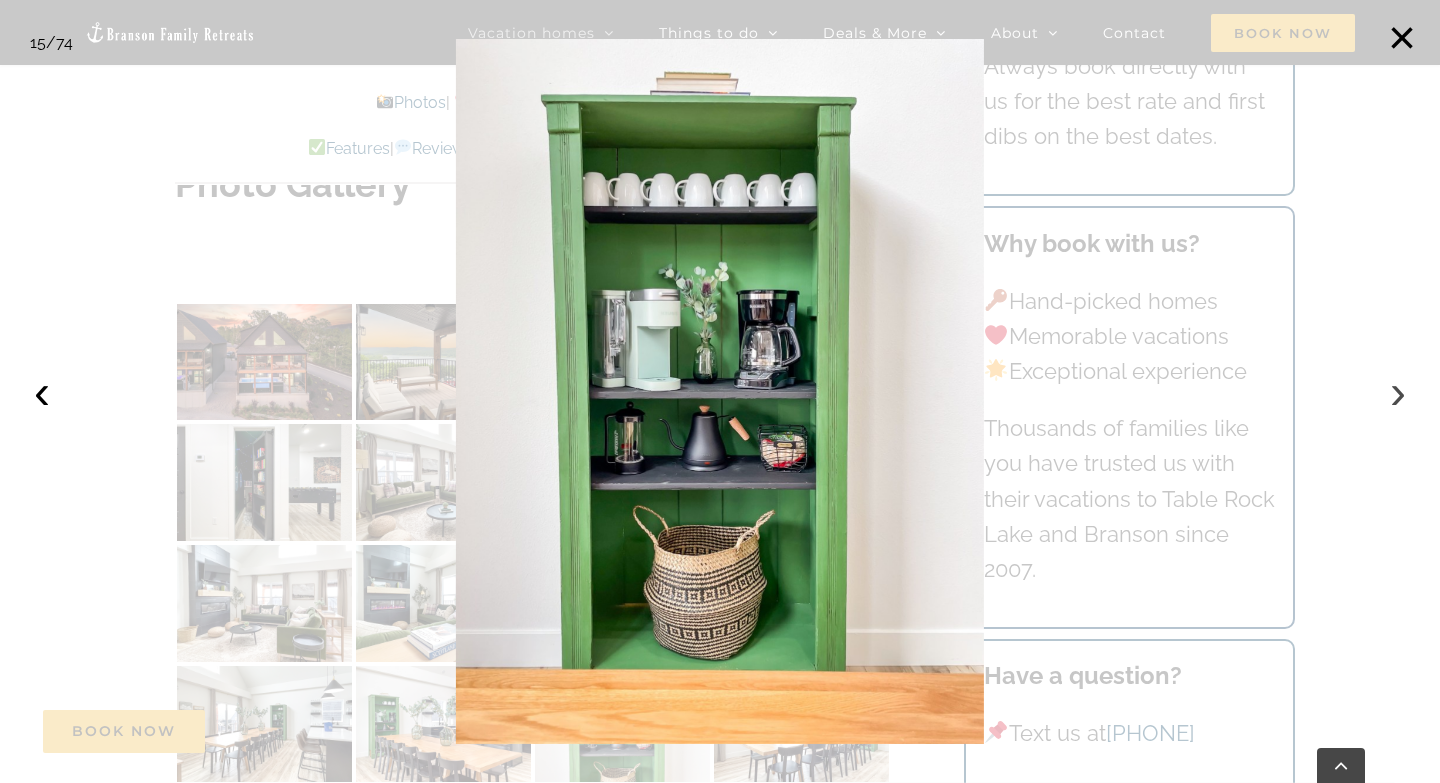 click on "›" at bounding box center (1398, 392) 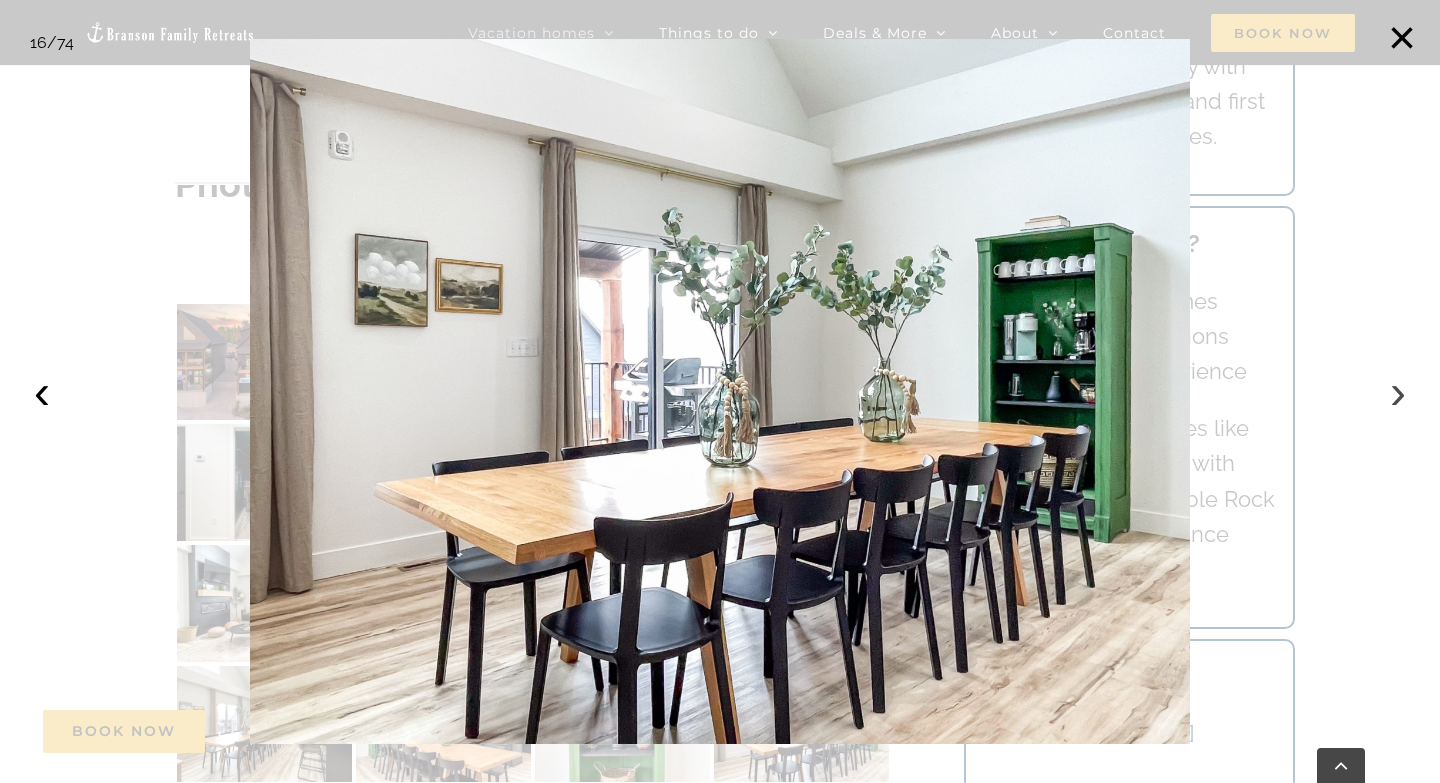 click on "›" at bounding box center [1398, 392] 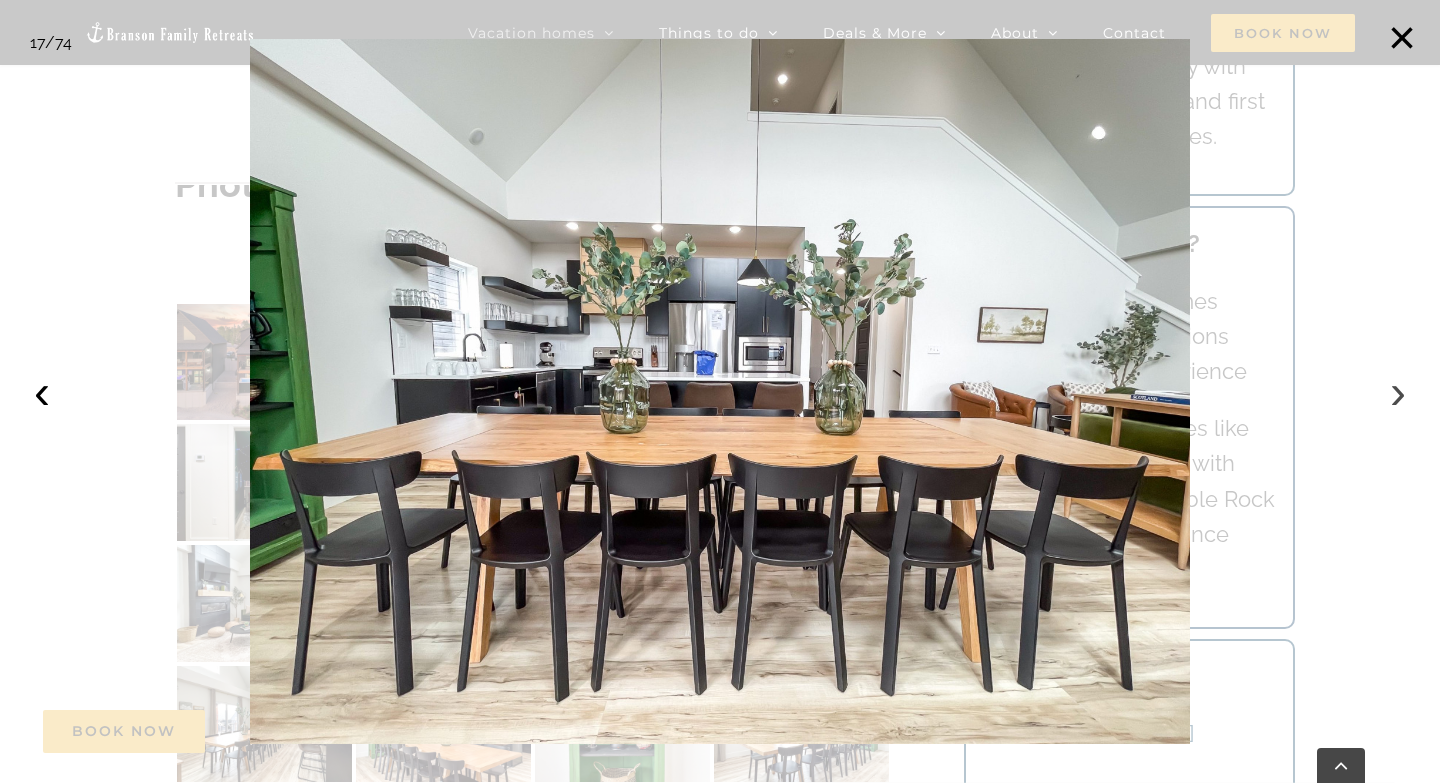 click on "›" at bounding box center [1398, 392] 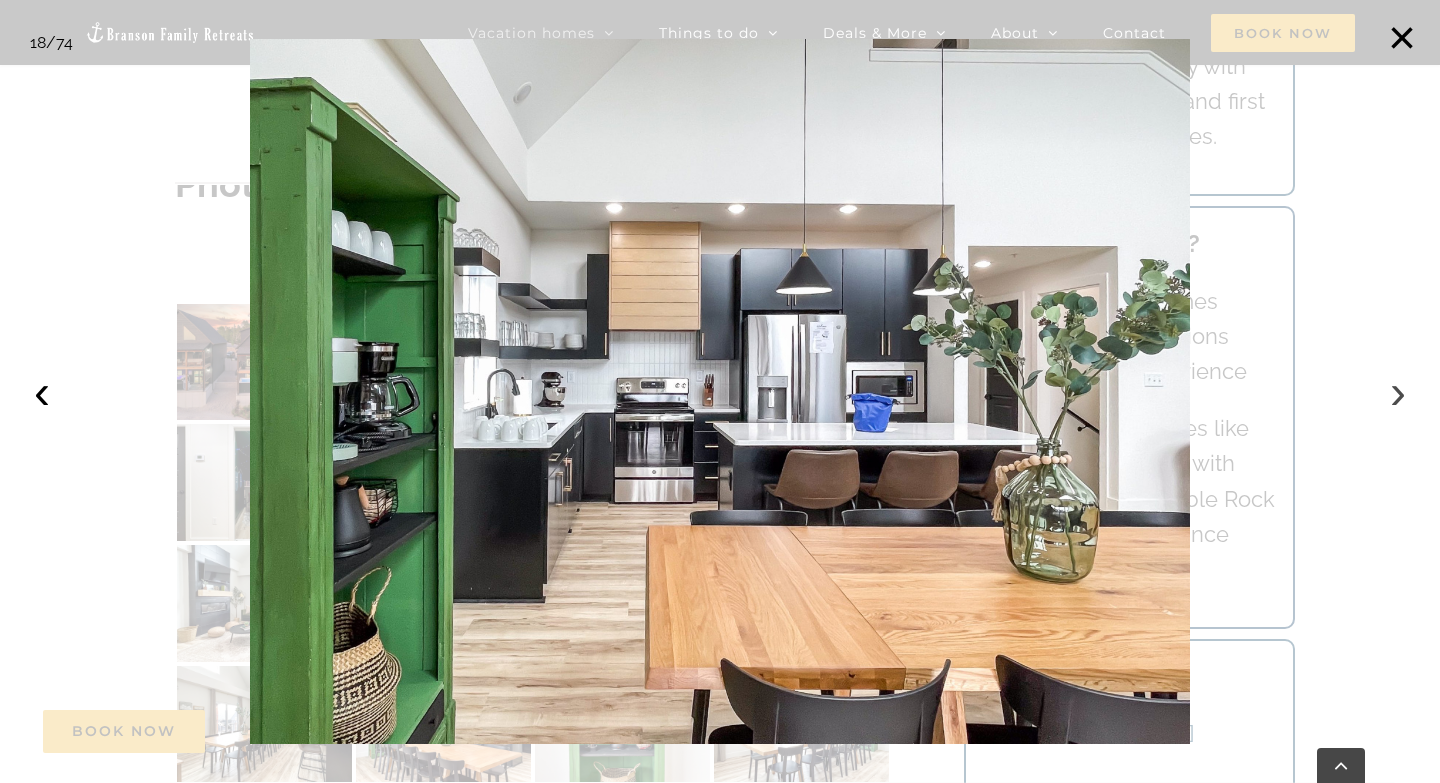 click on "›" at bounding box center [1398, 392] 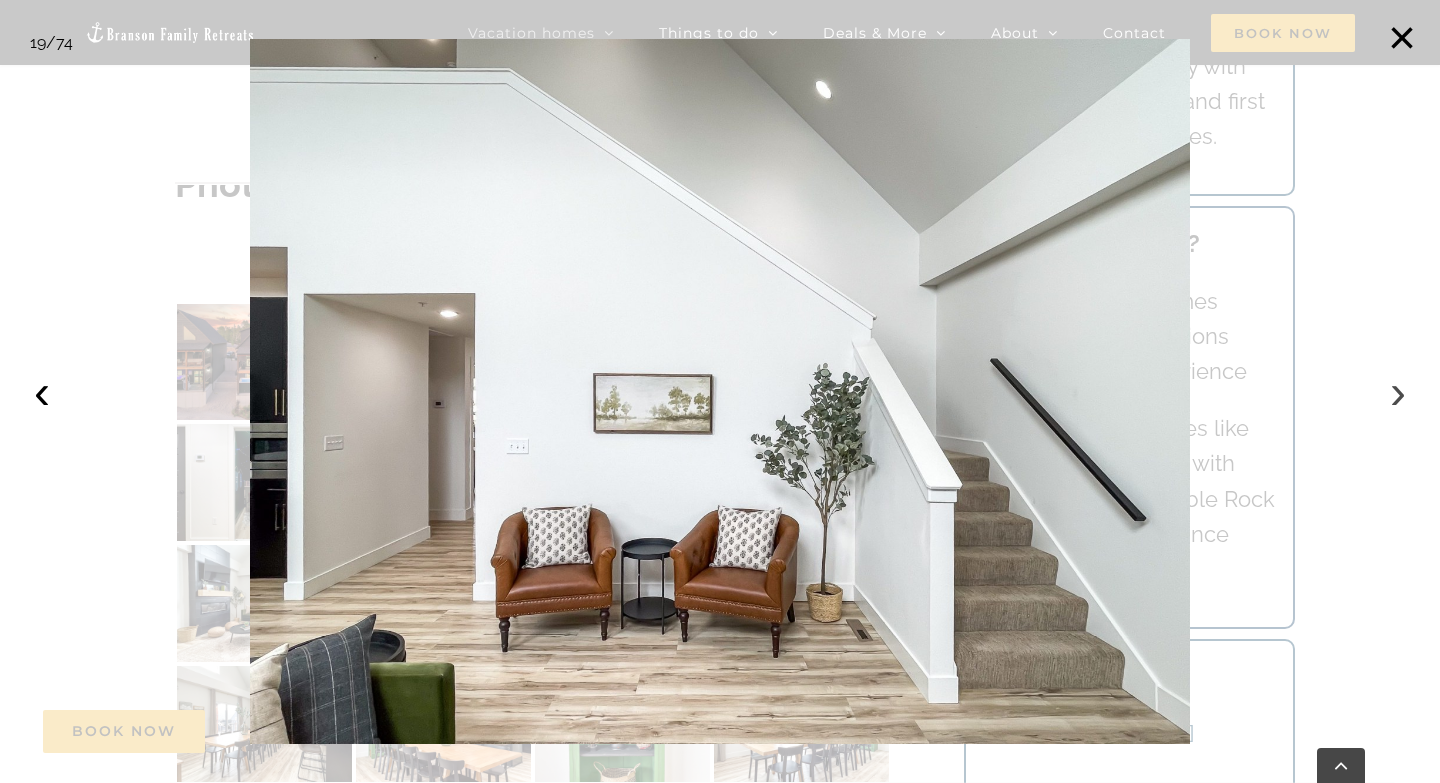 click on "›" at bounding box center [1398, 392] 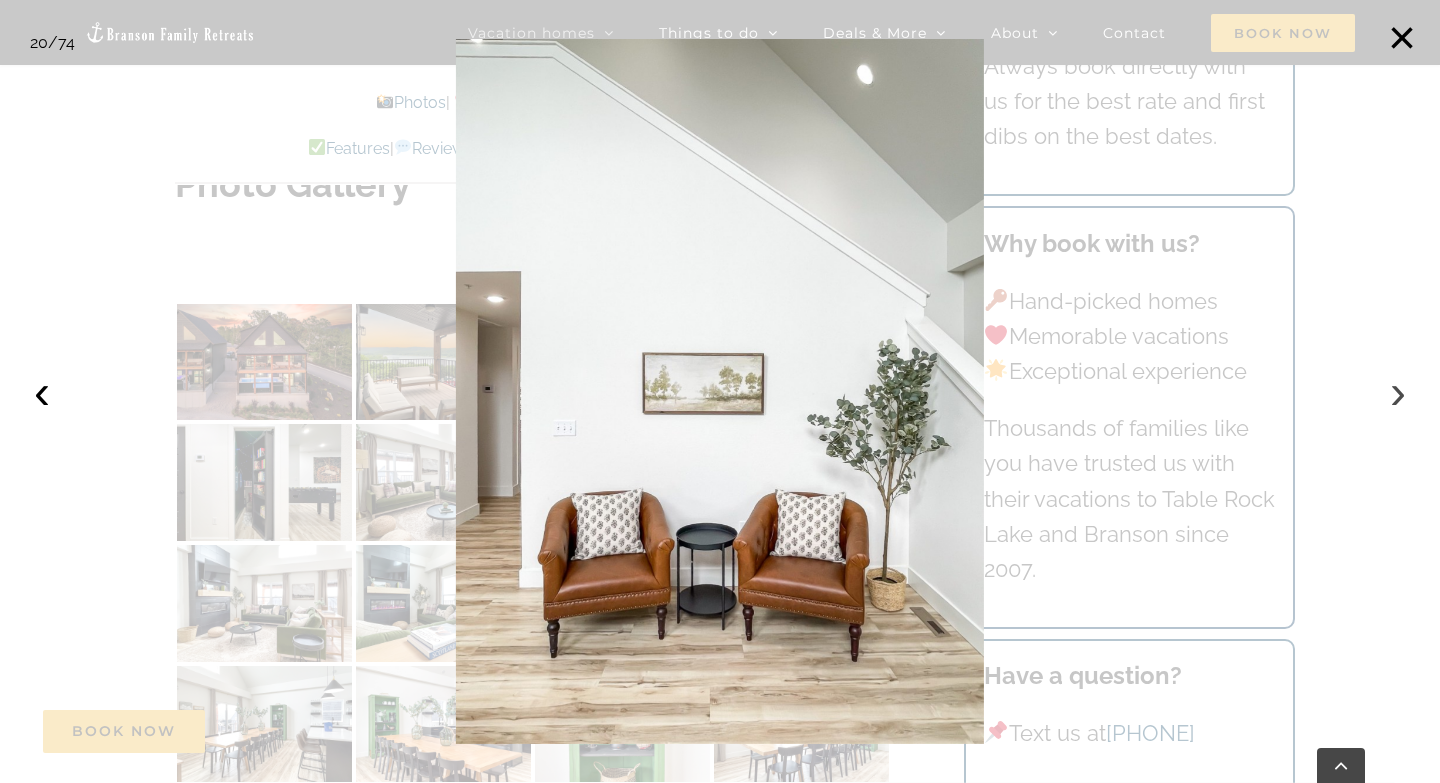 click on "›" at bounding box center (1398, 392) 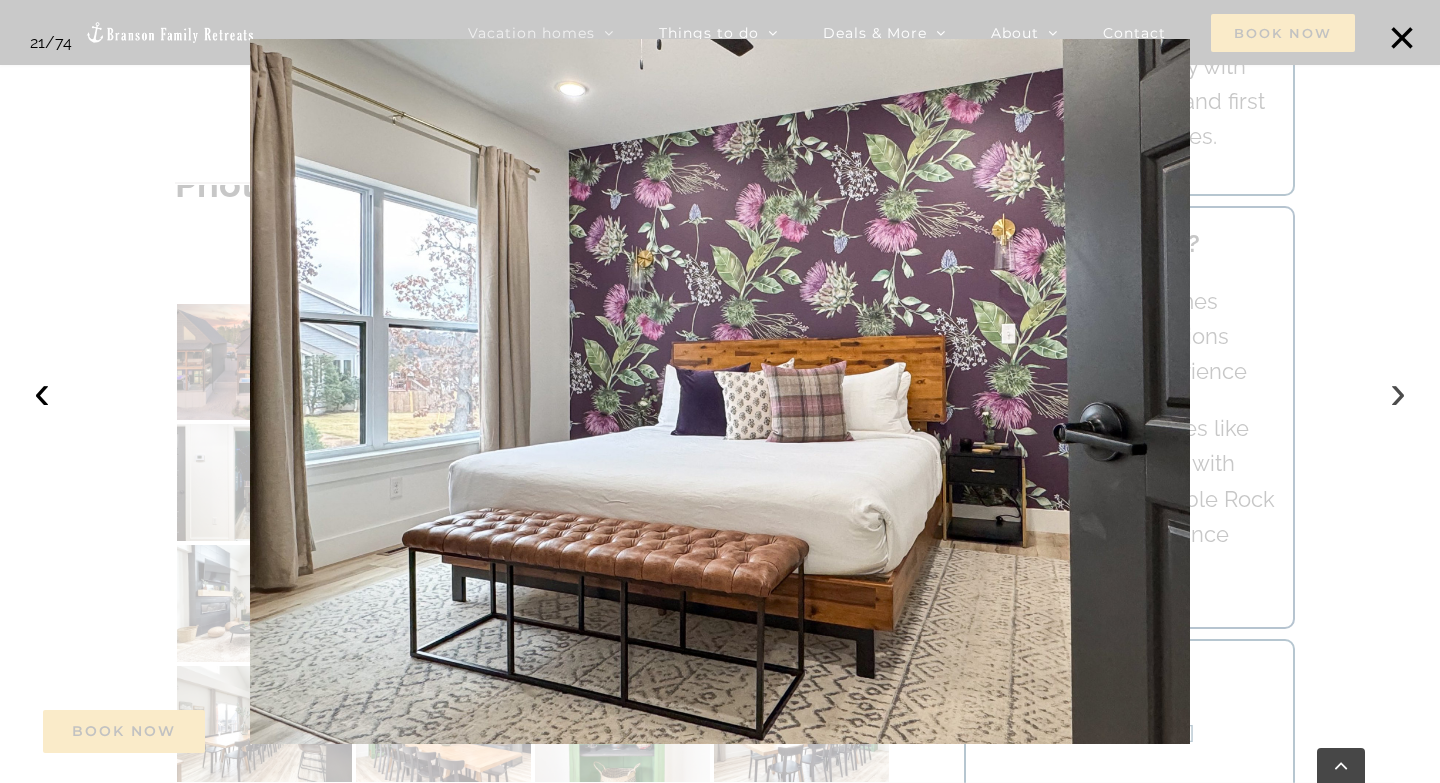click on "›" at bounding box center [1398, 392] 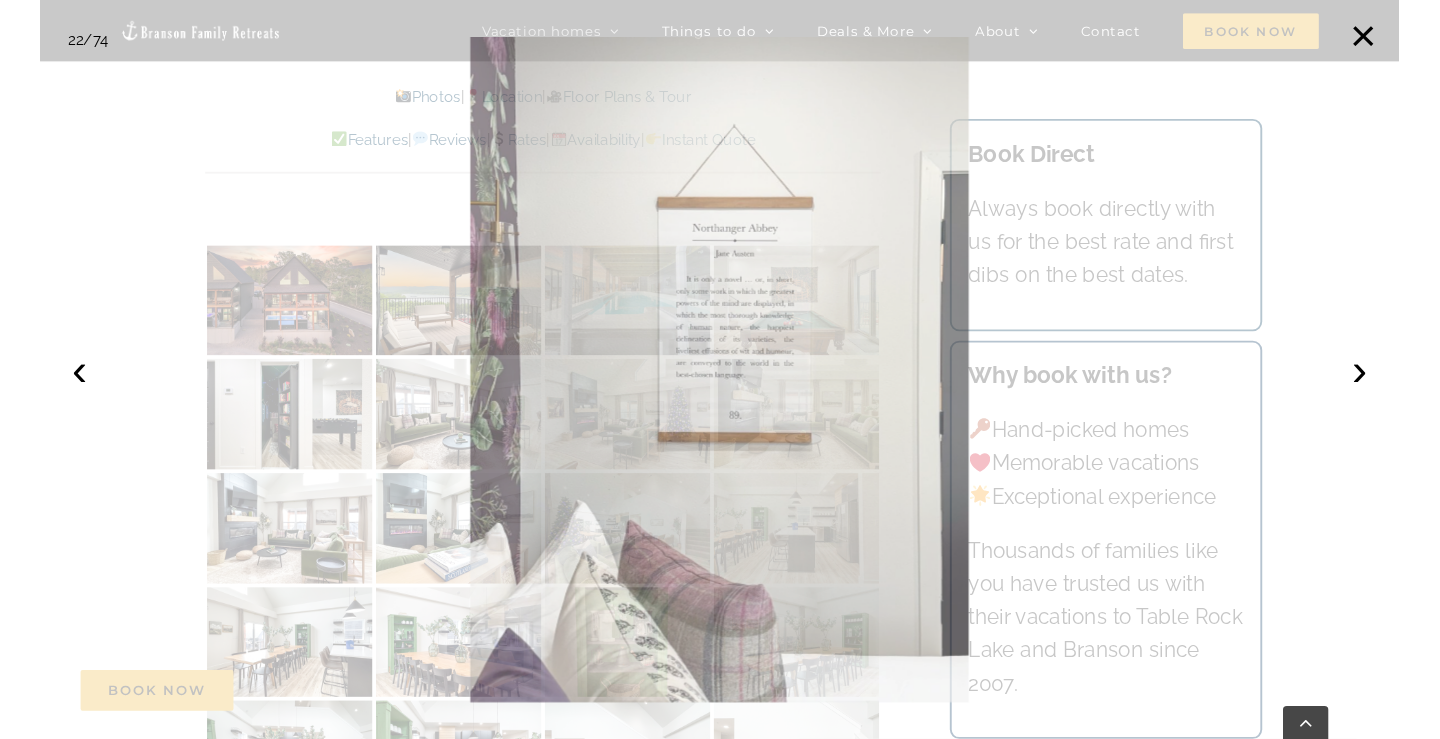 scroll, scrollTop: 6054, scrollLeft: 0, axis: vertical 